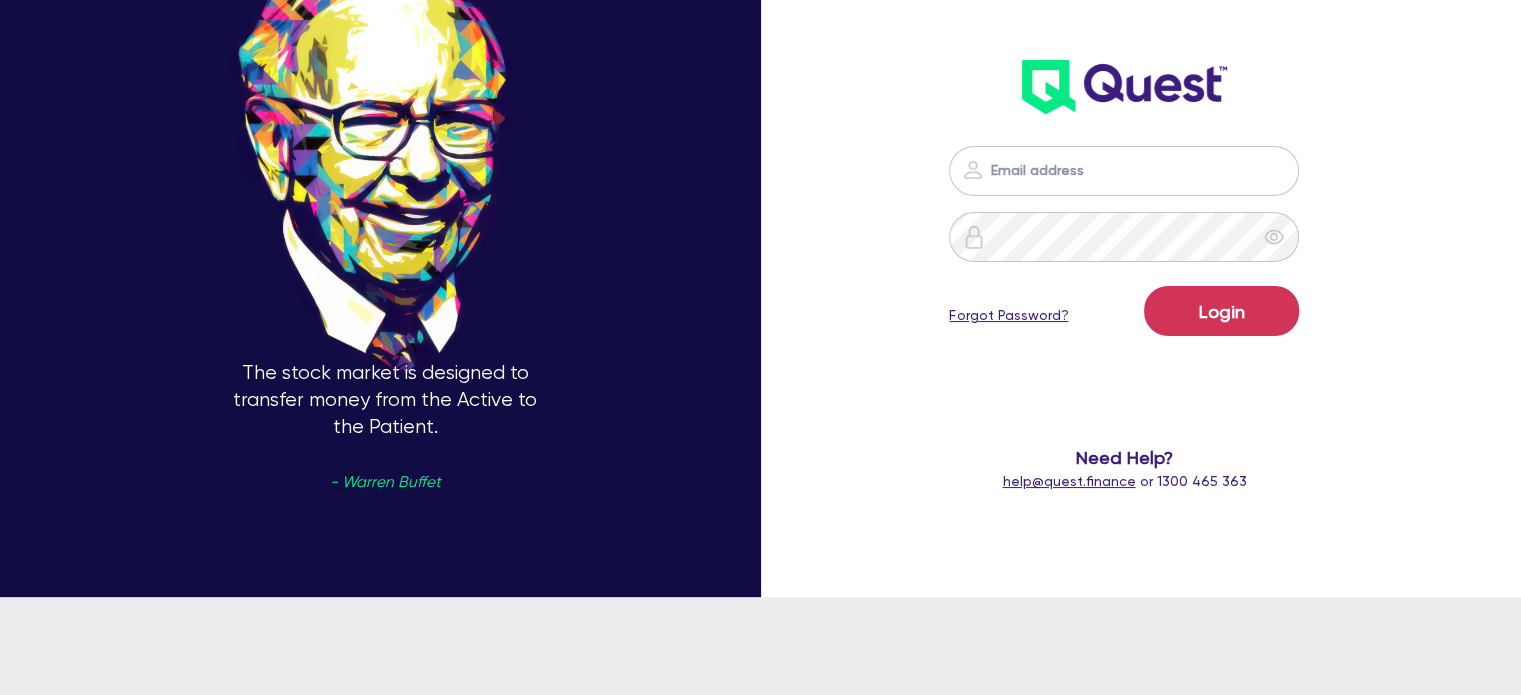 scroll, scrollTop: 98, scrollLeft: 0, axis: vertical 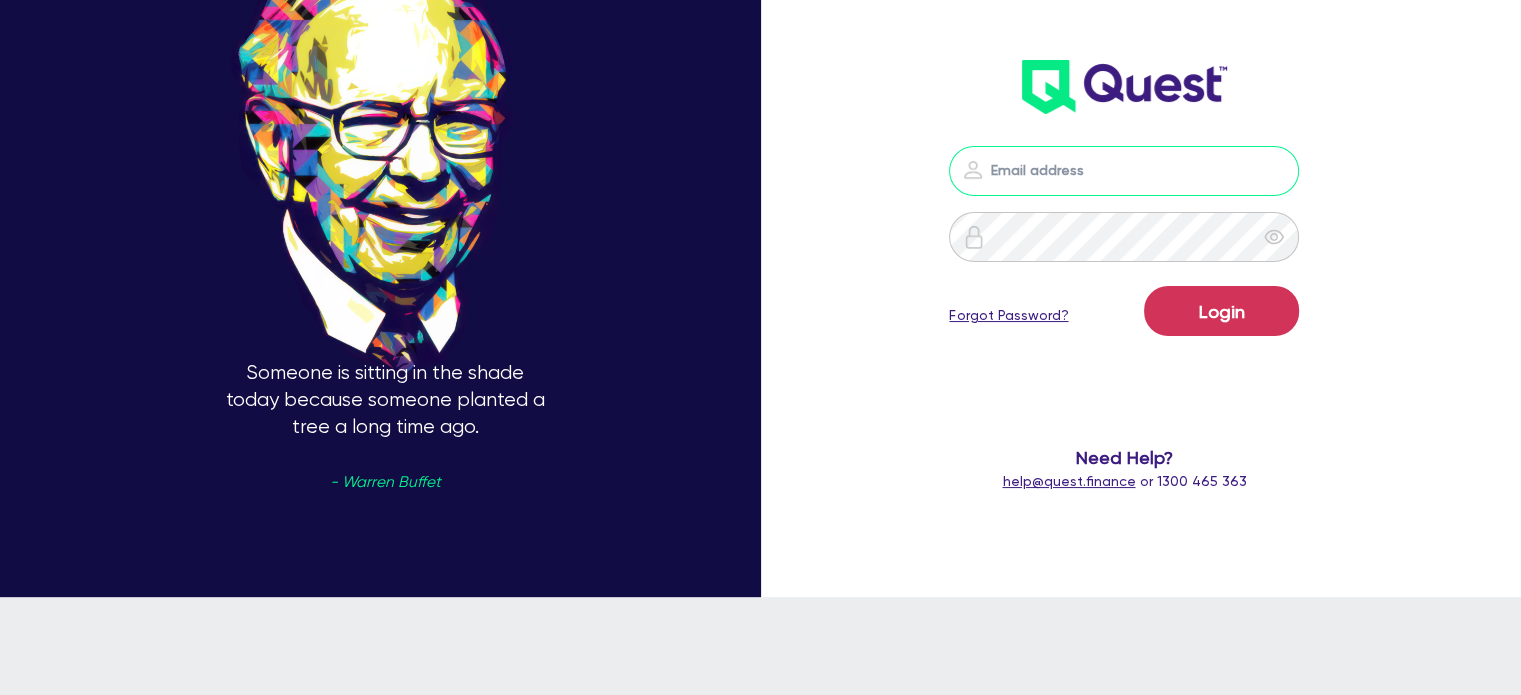 click at bounding box center (1124, 171) 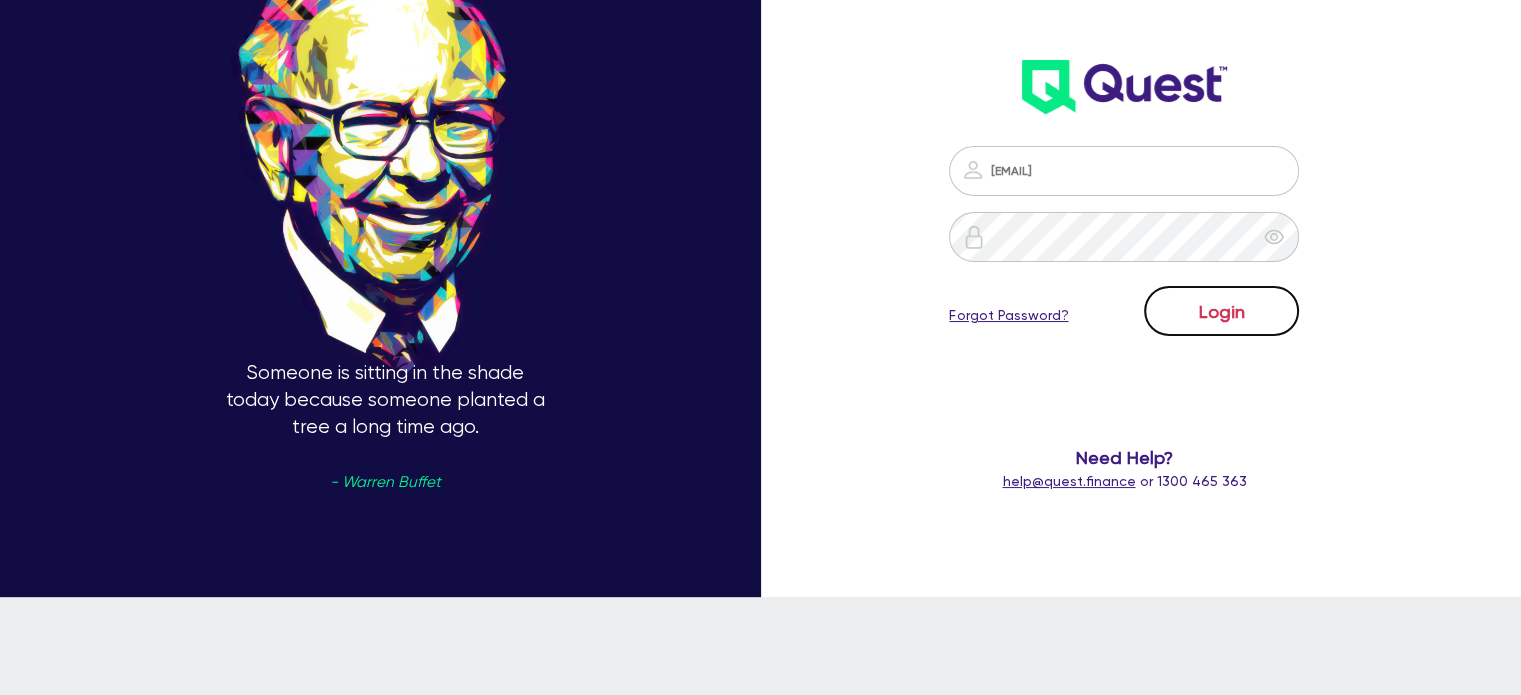 click on "Login" at bounding box center (1221, 311) 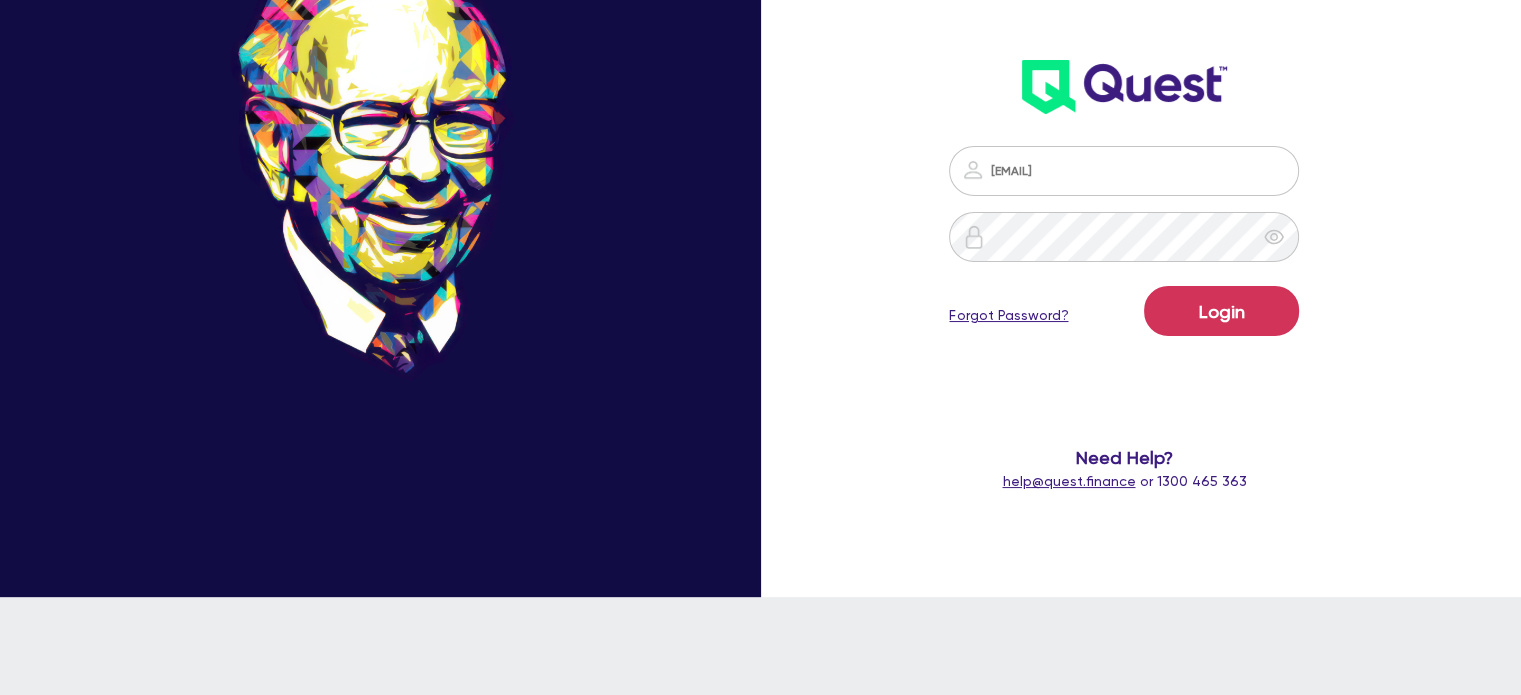 scroll, scrollTop: 0, scrollLeft: 0, axis: both 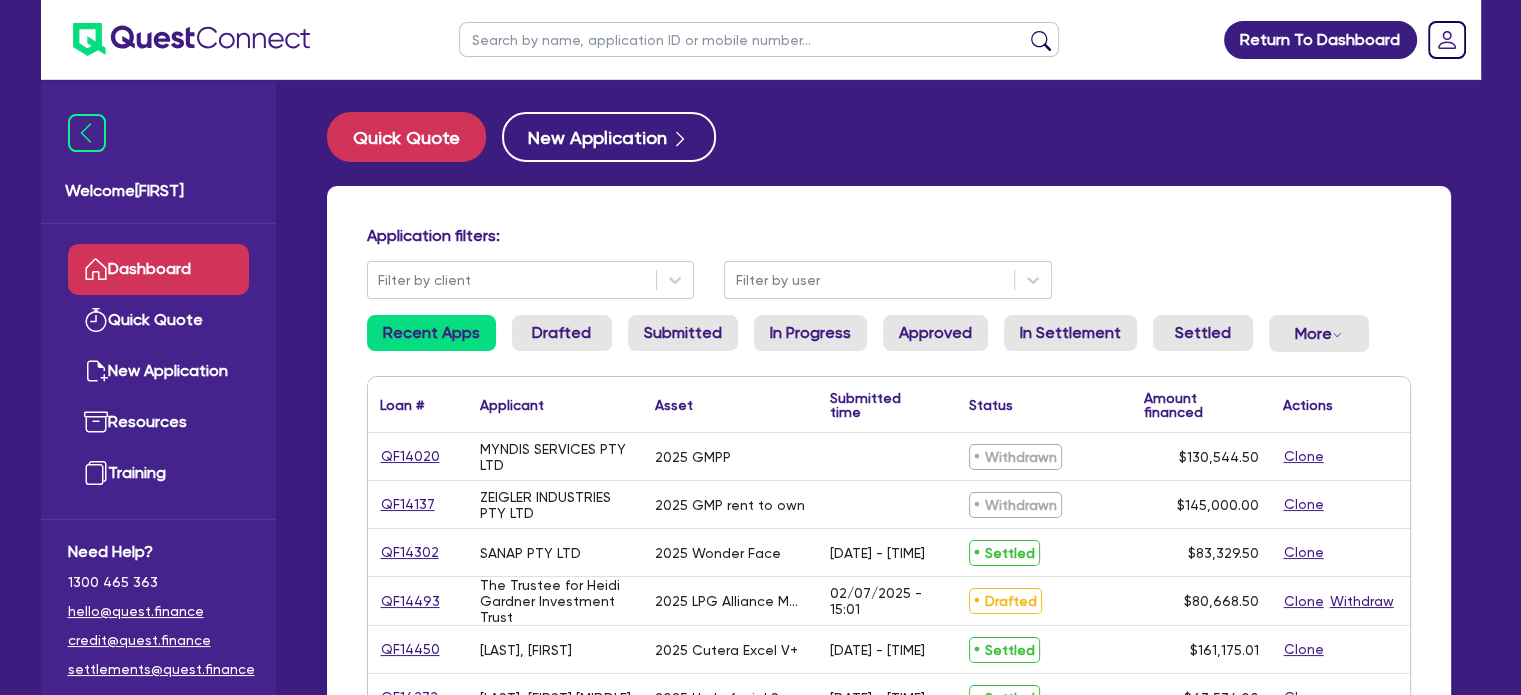 click at bounding box center (759, 39) 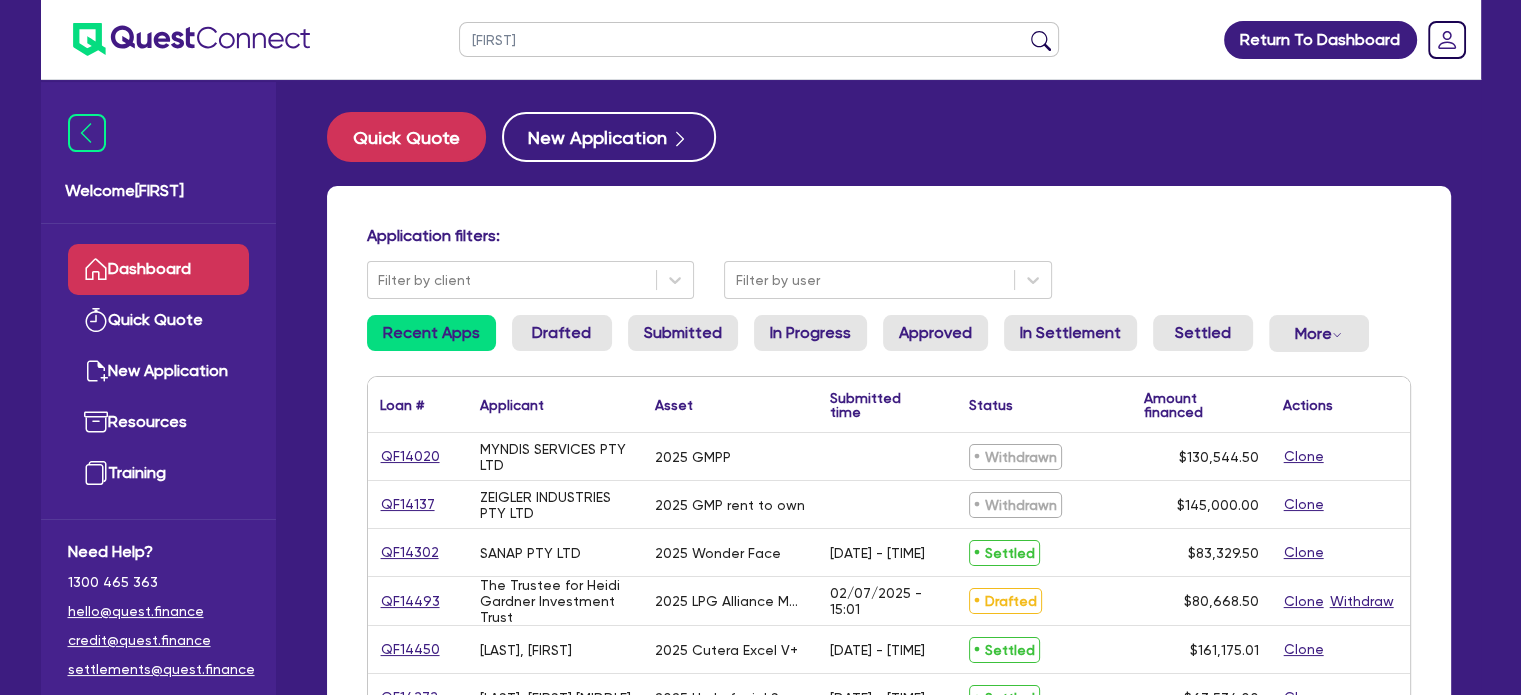 type on "[FIRST]" 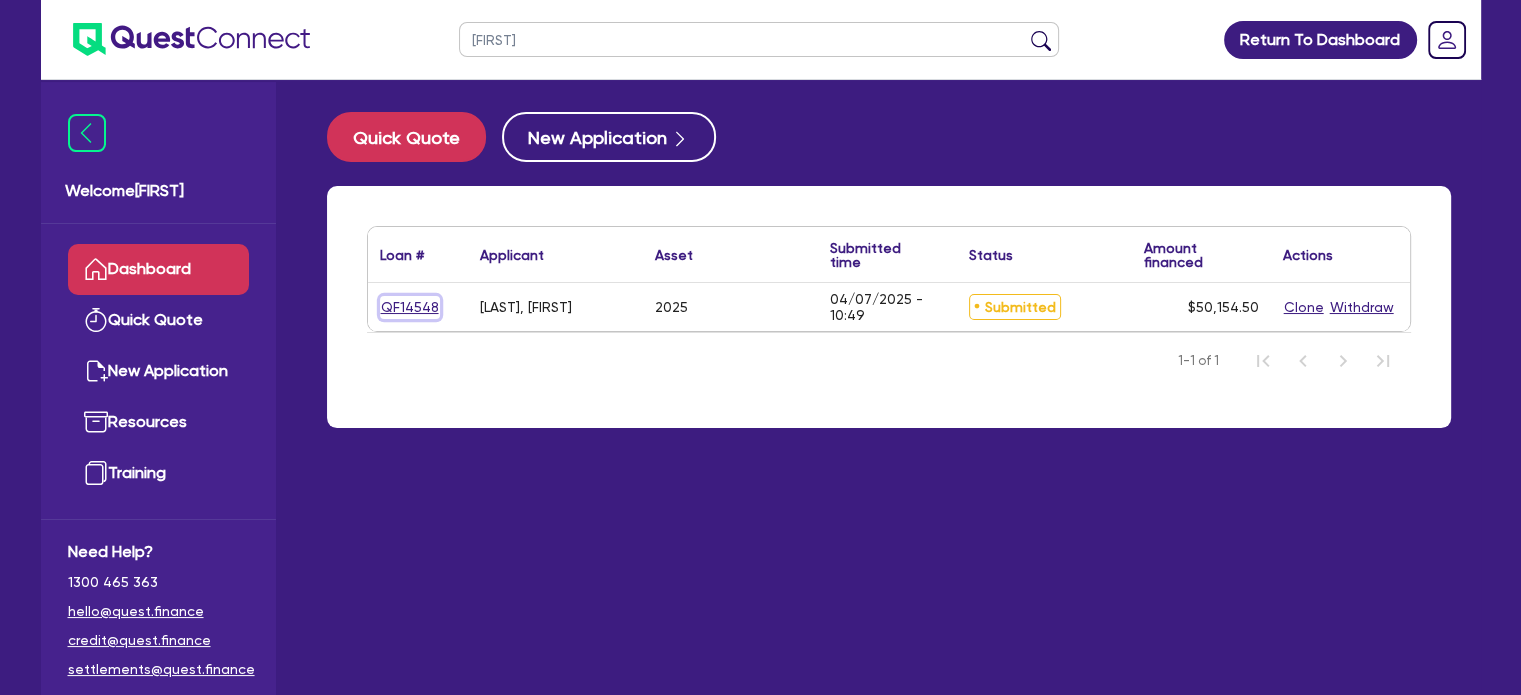 click on "QF14548" at bounding box center [410, 307] 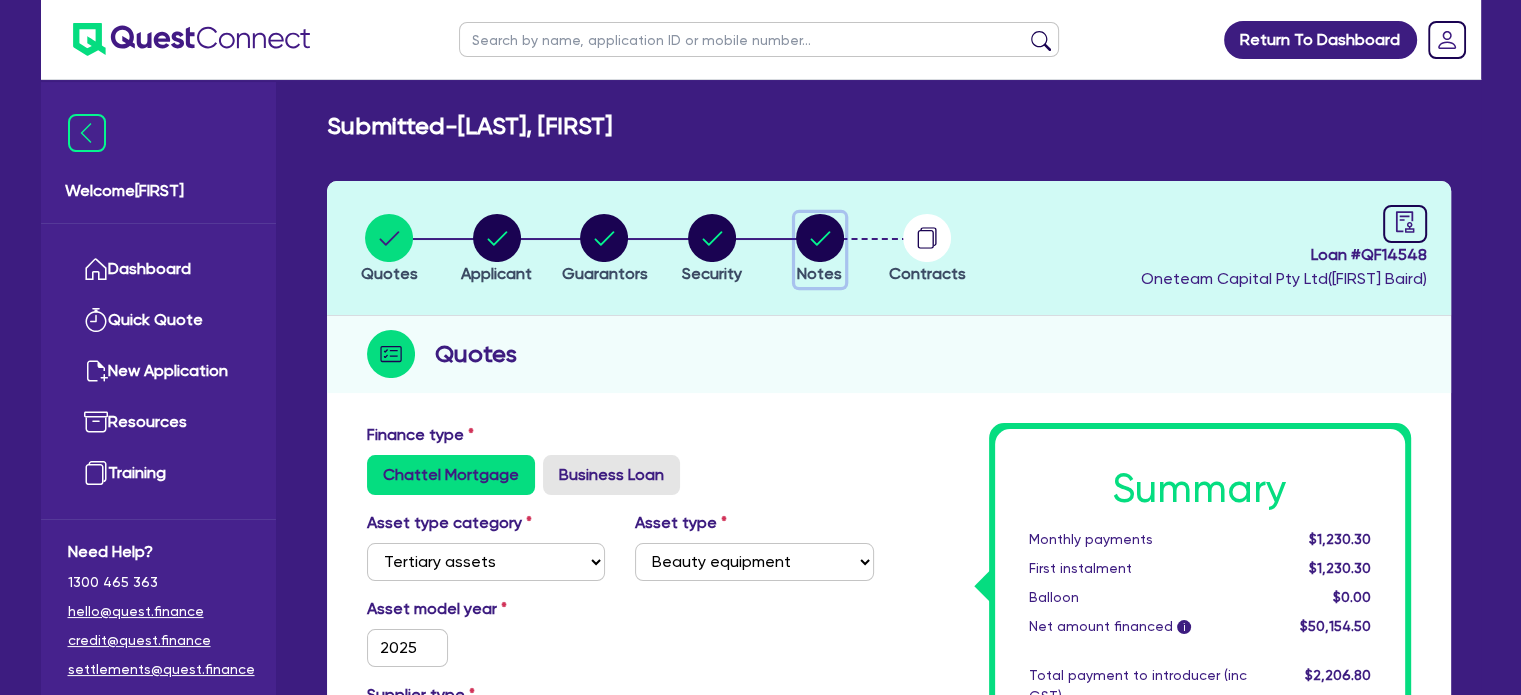 click at bounding box center (820, 238) 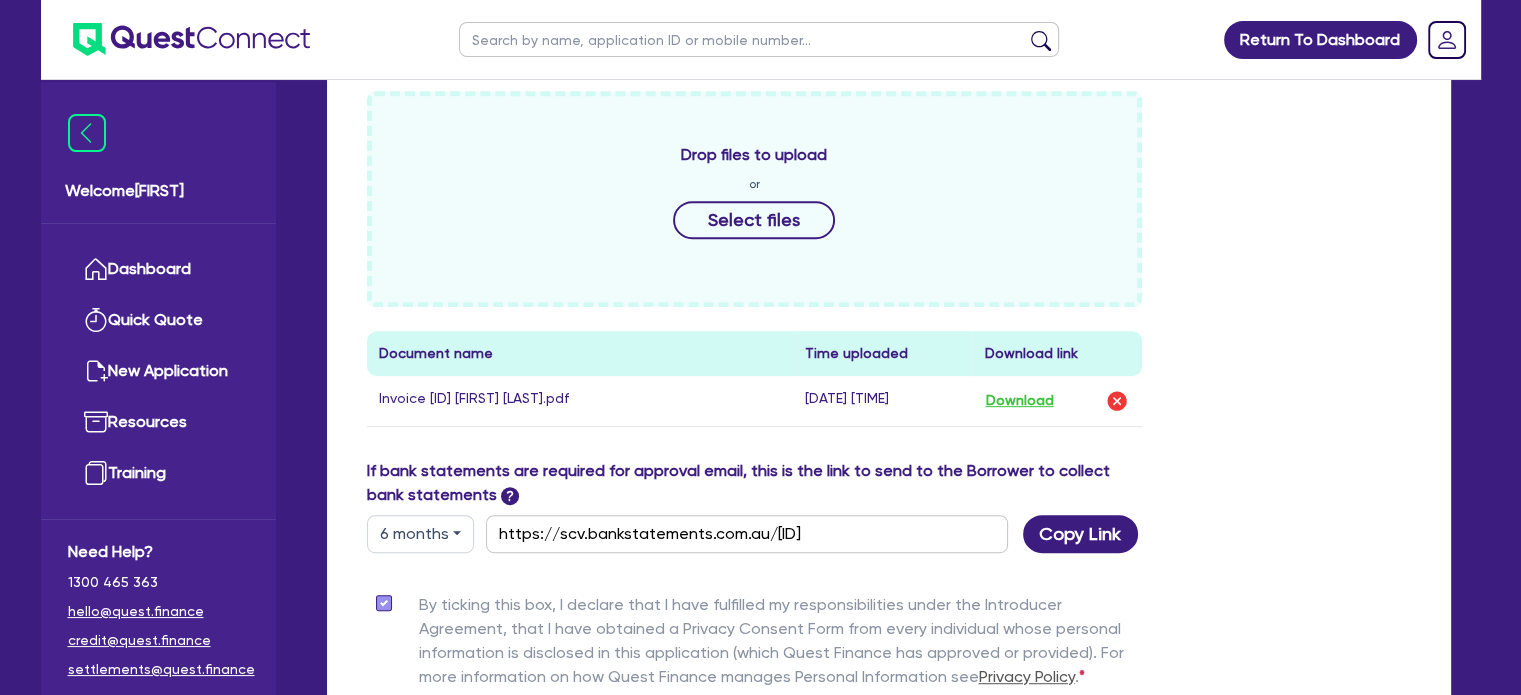scroll, scrollTop: 1004, scrollLeft: 0, axis: vertical 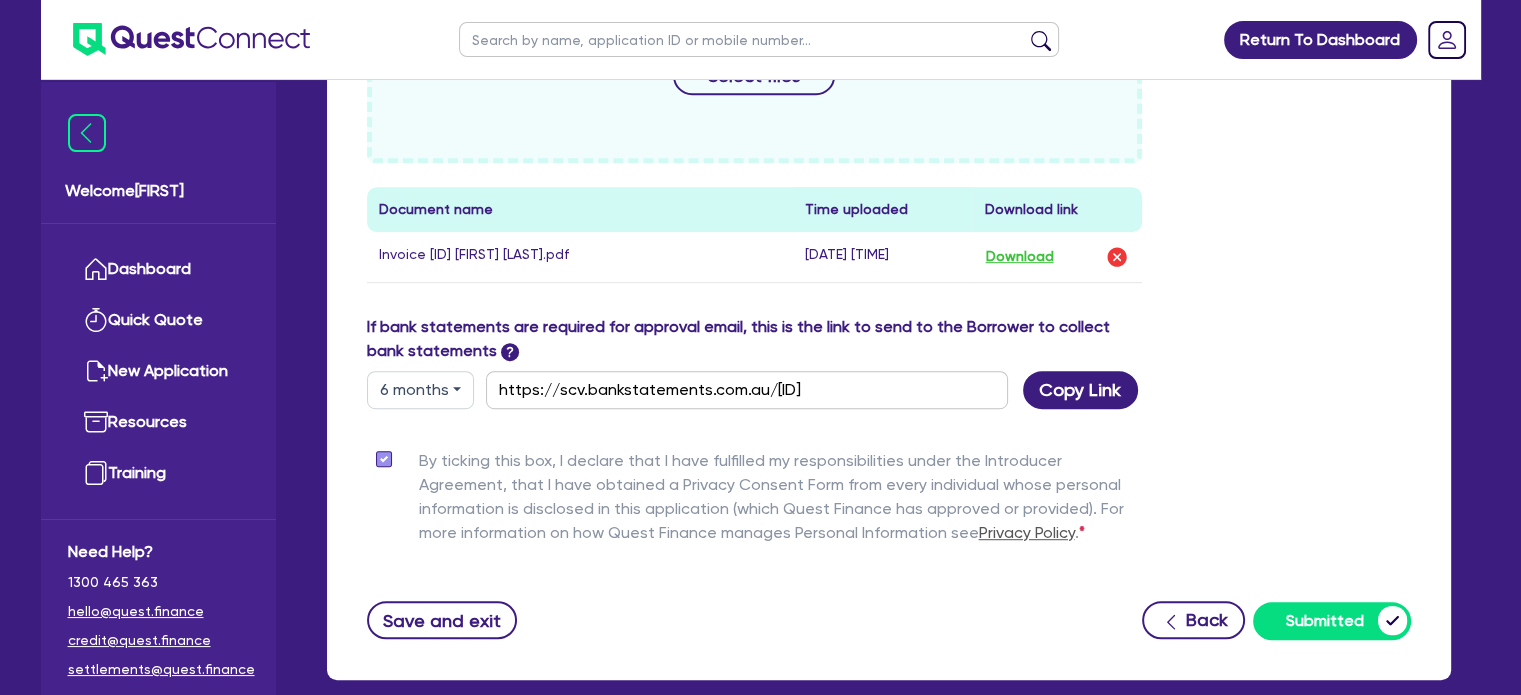 click at bounding box center (759, 39) 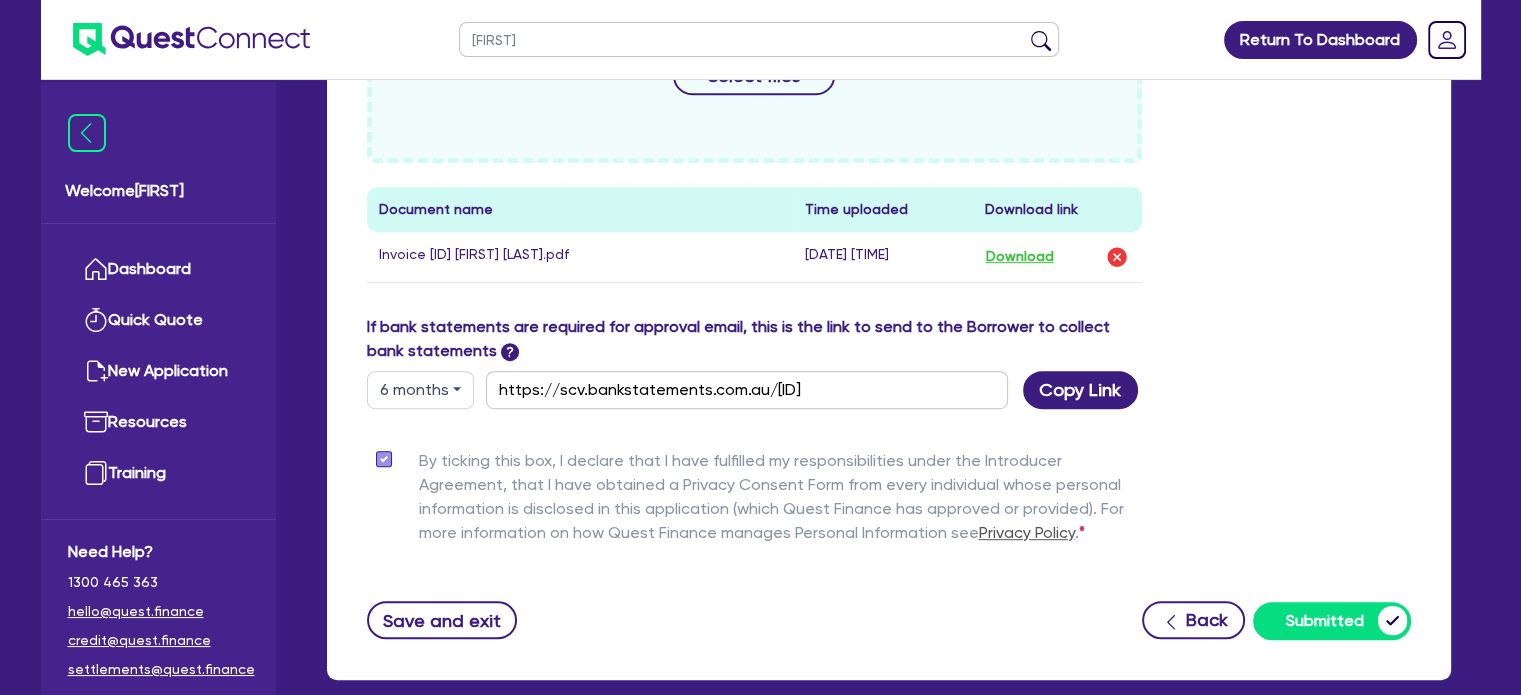 click at bounding box center (1041, 44) 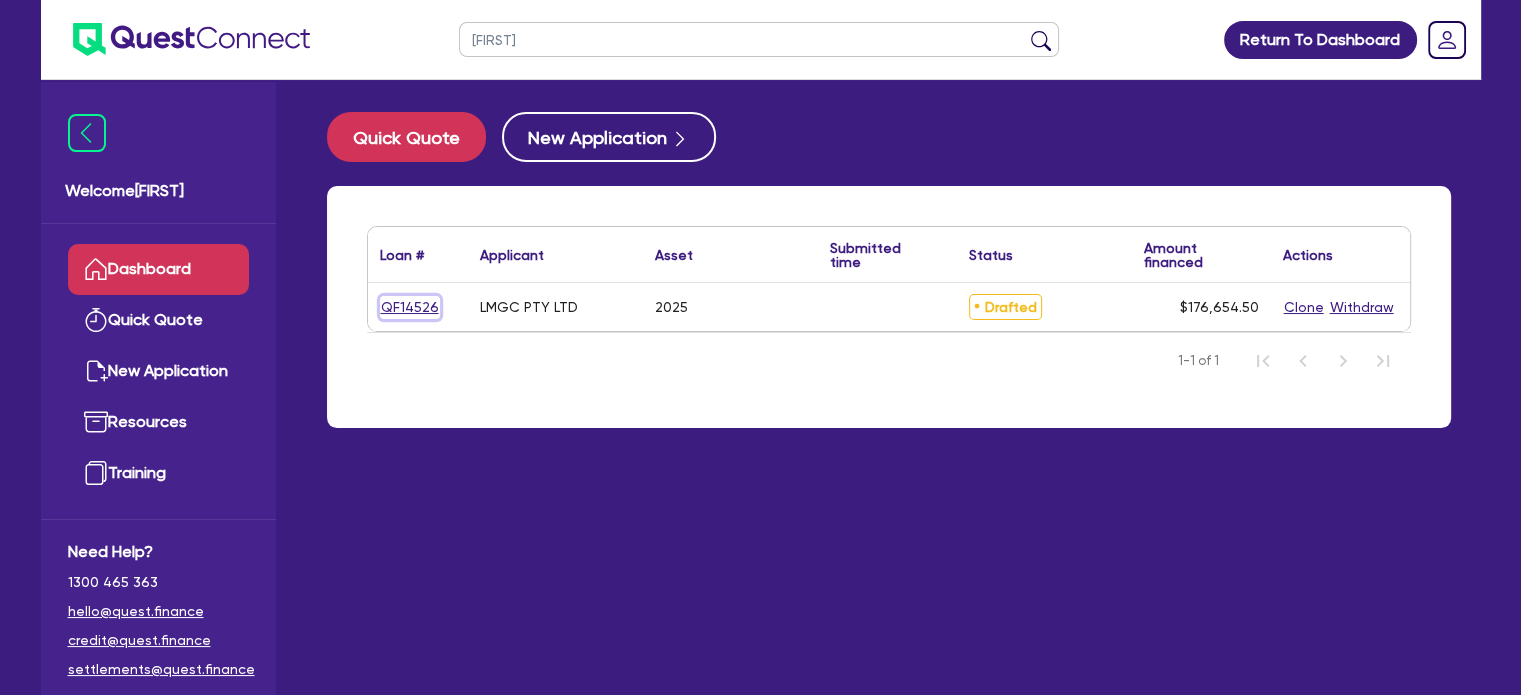 click on "QF14526" at bounding box center (410, 307) 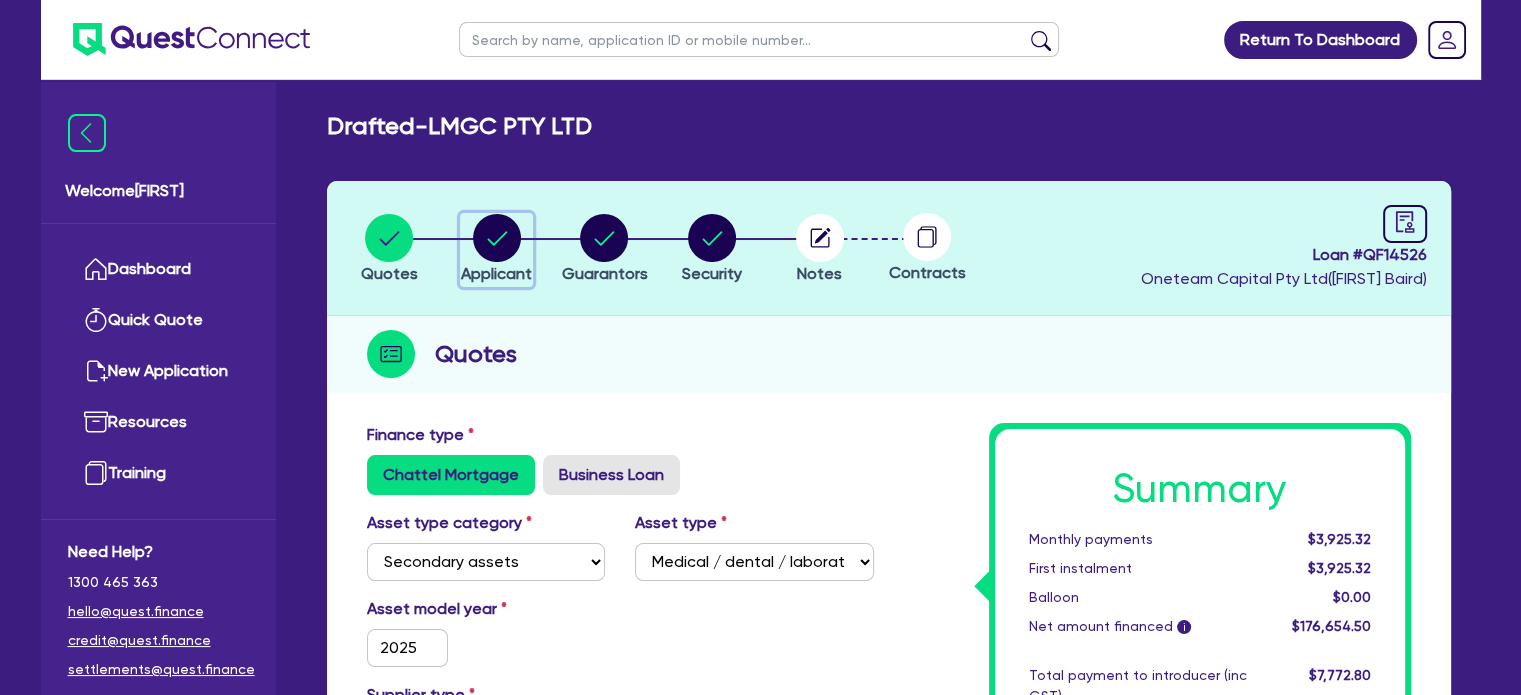 click at bounding box center (497, 238) 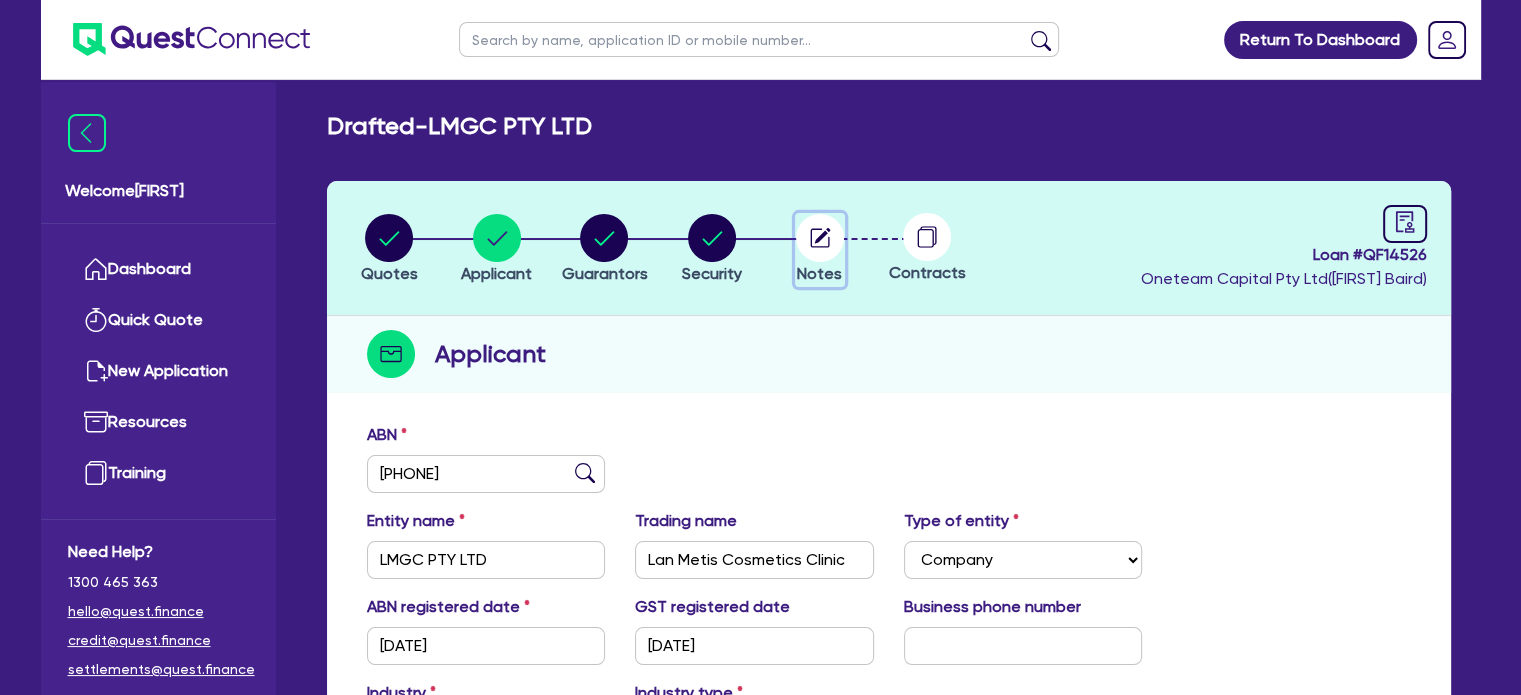 click at bounding box center [820, 238] 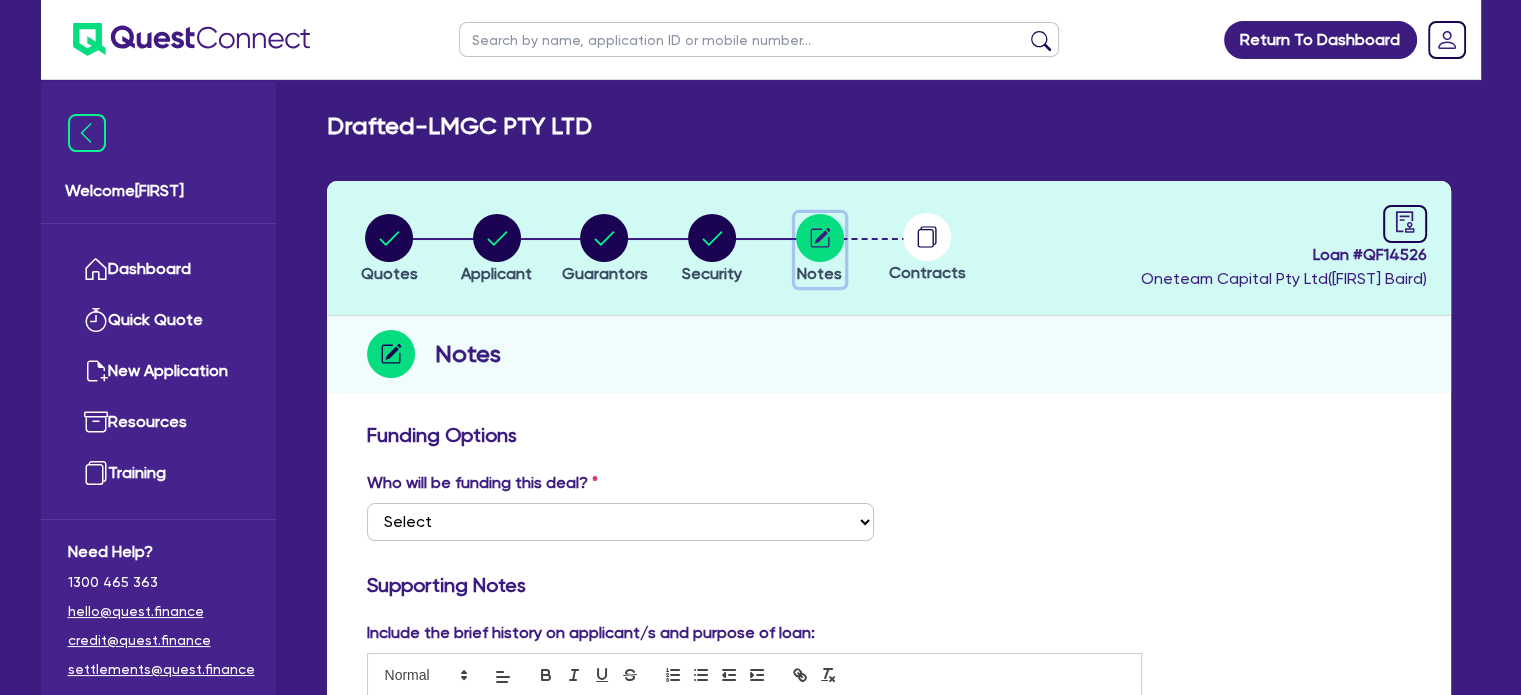 scroll, scrollTop: 0, scrollLeft: 0, axis: both 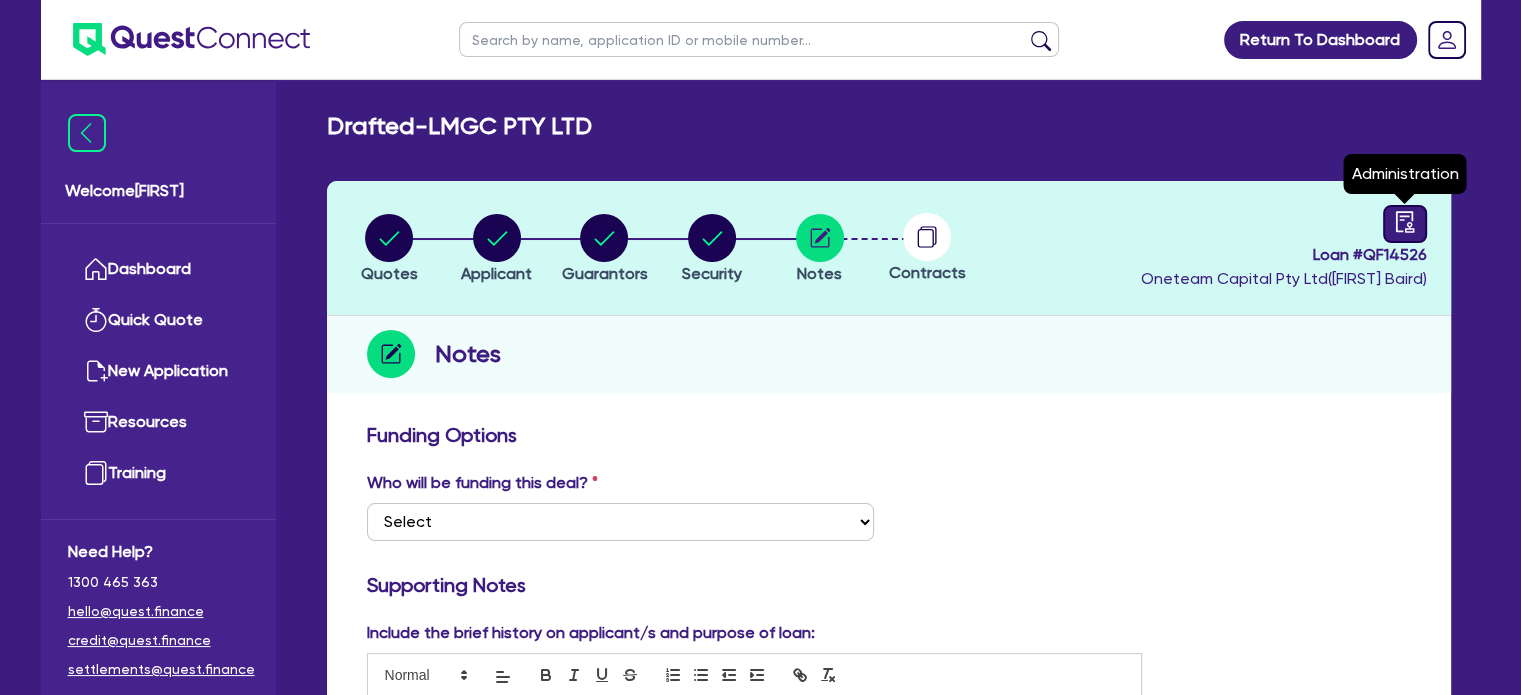 click at bounding box center [1405, 224] 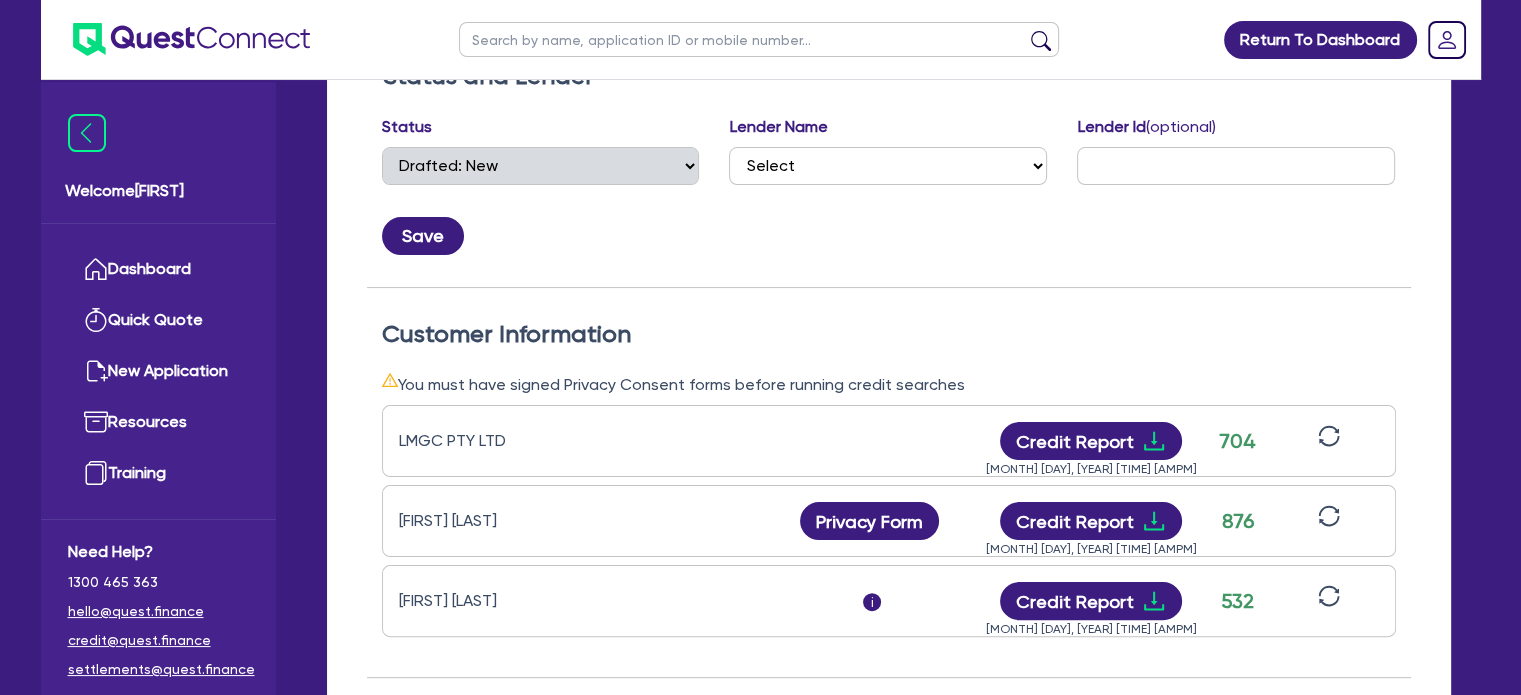 scroll, scrollTop: 360, scrollLeft: 0, axis: vertical 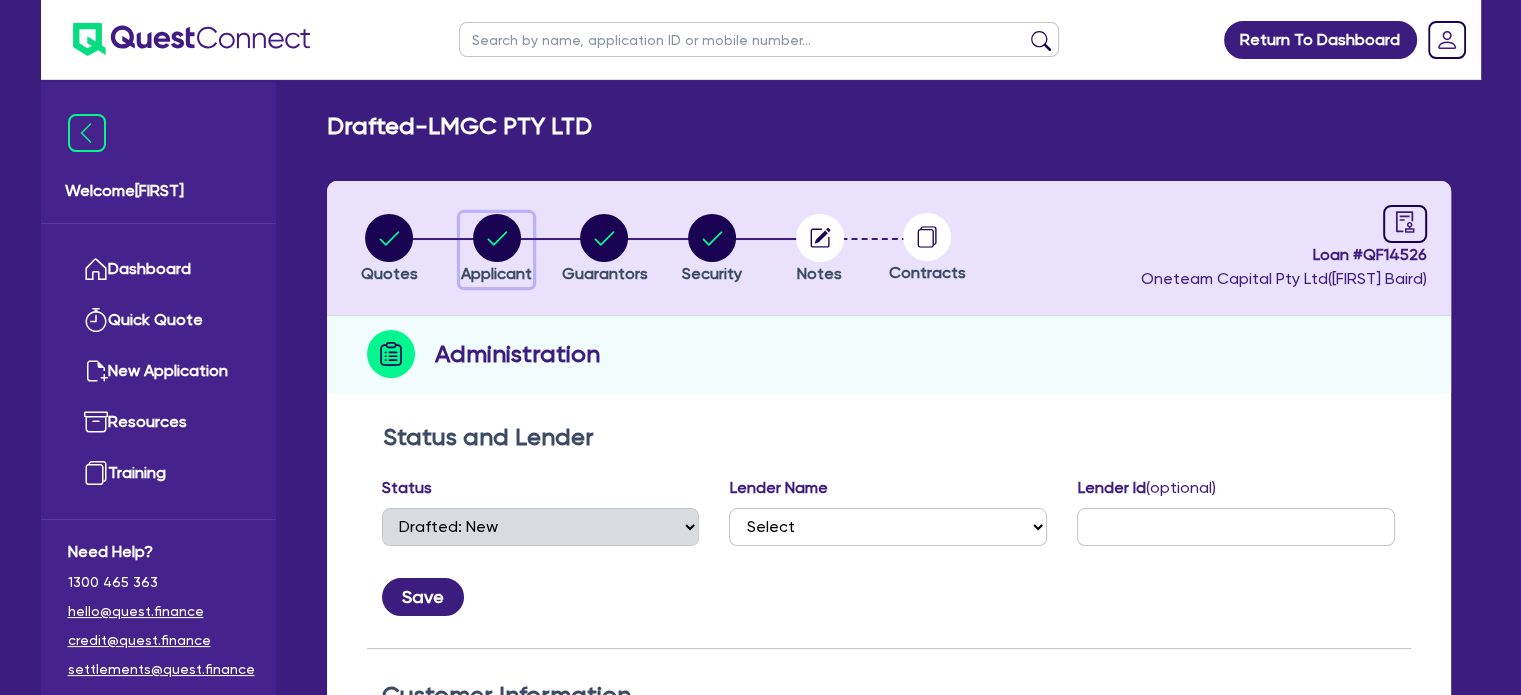 click at bounding box center [497, 238] 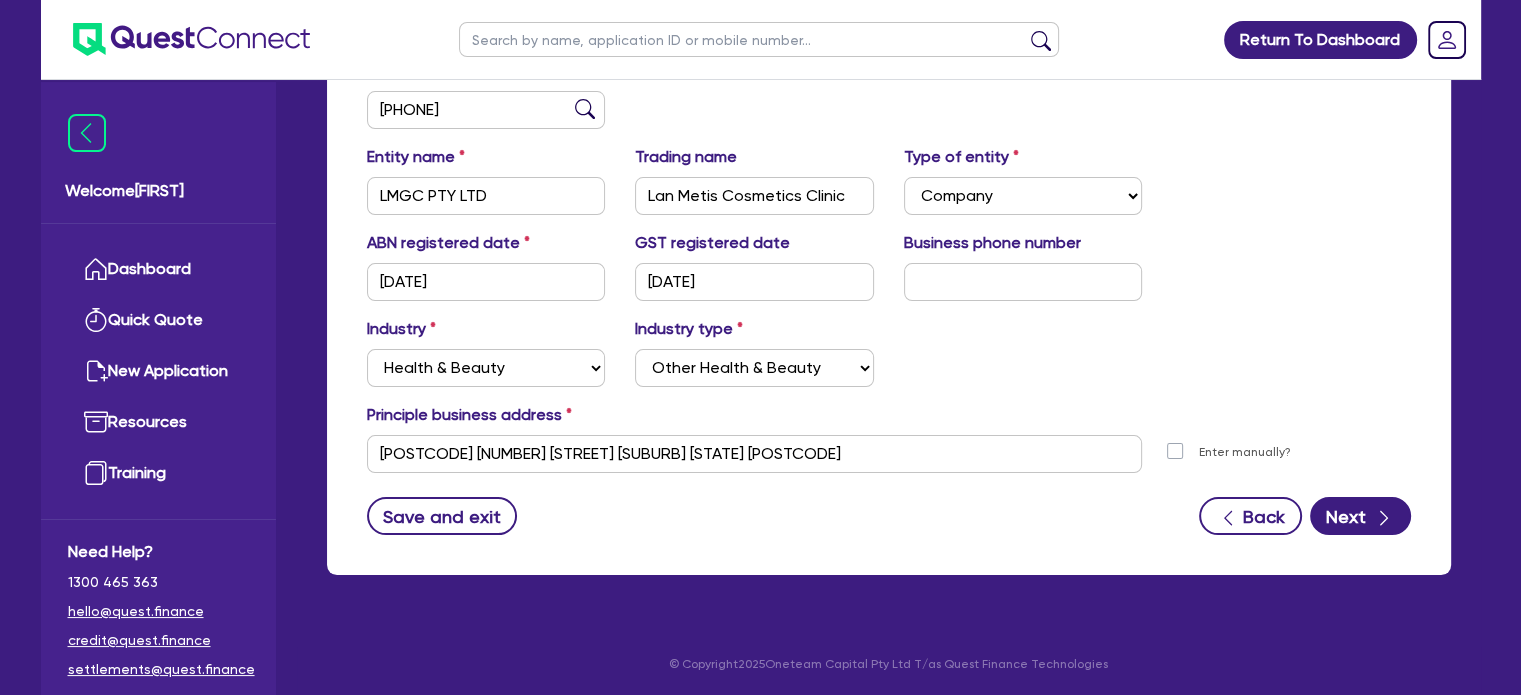 scroll, scrollTop: 0, scrollLeft: 0, axis: both 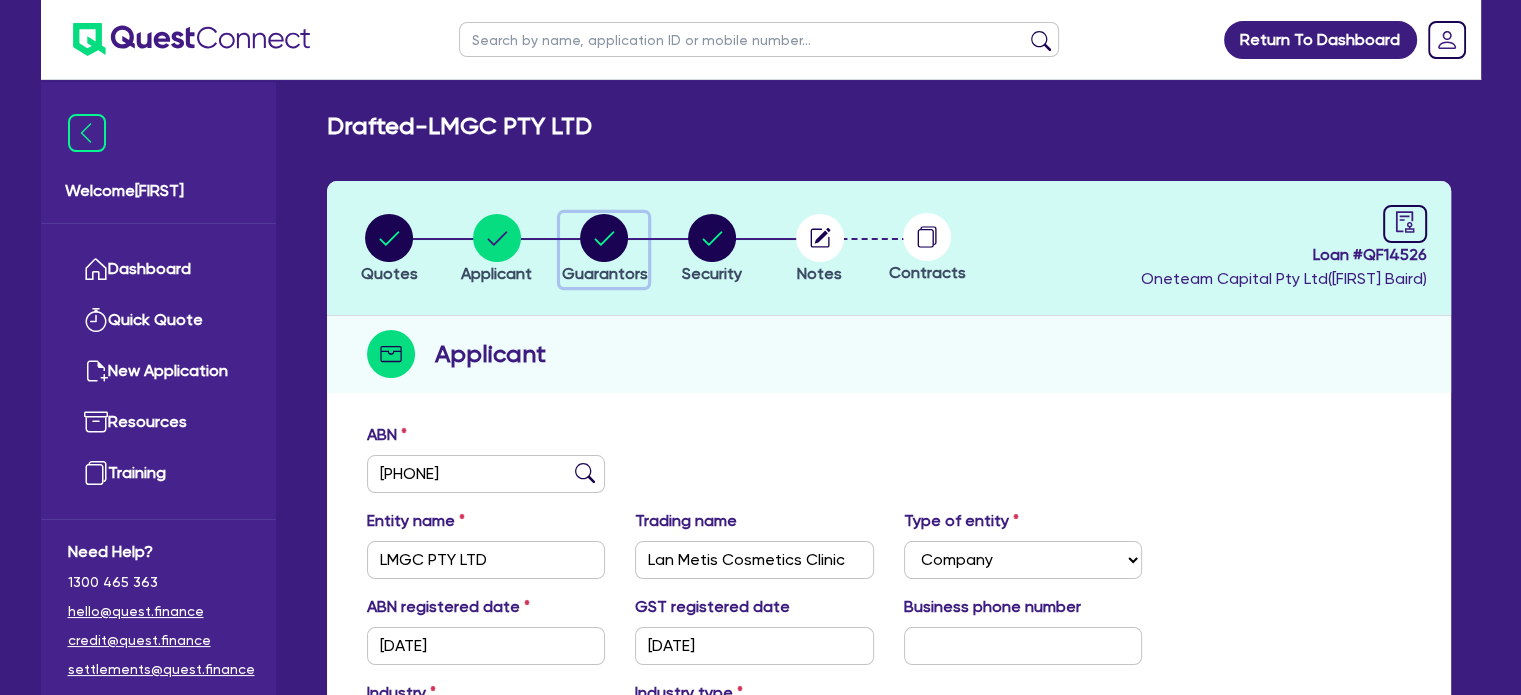 click at bounding box center [604, 238] 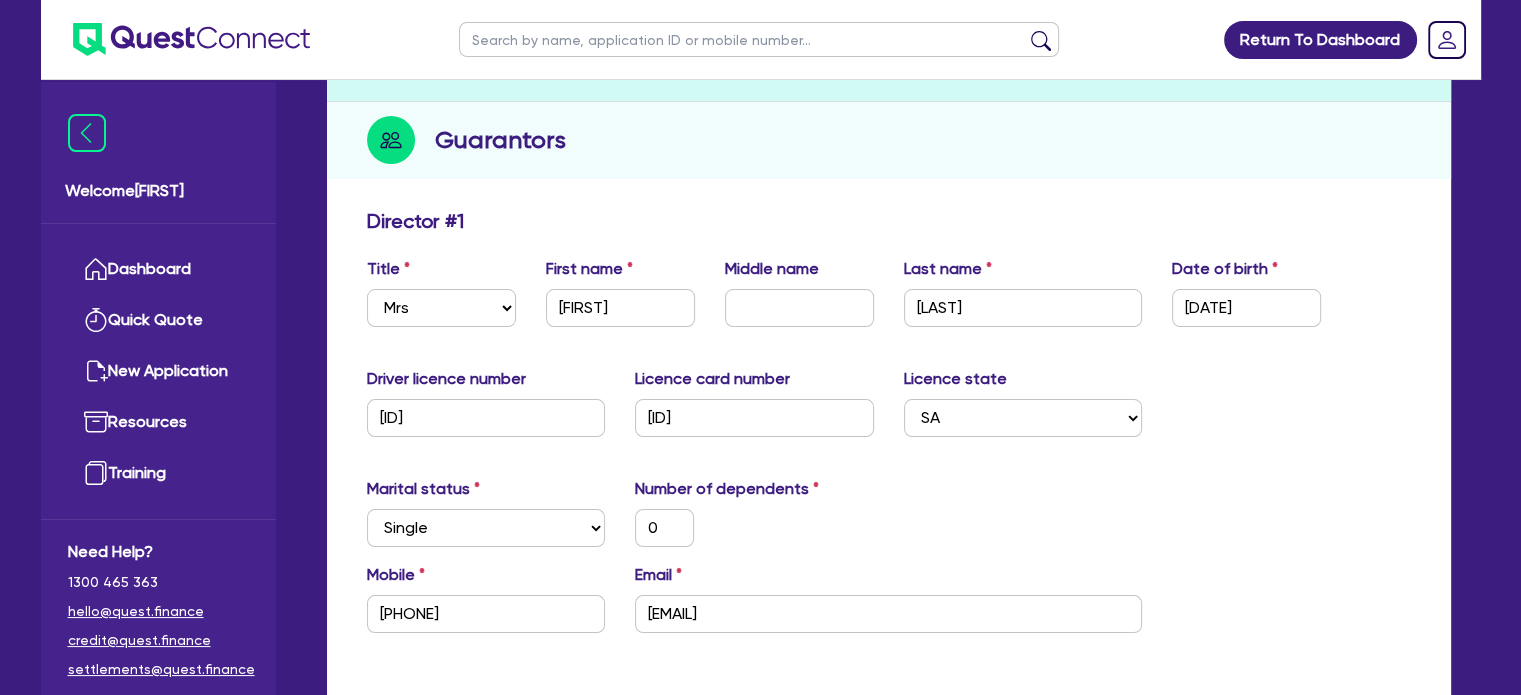 scroll, scrollTop: 0, scrollLeft: 0, axis: both 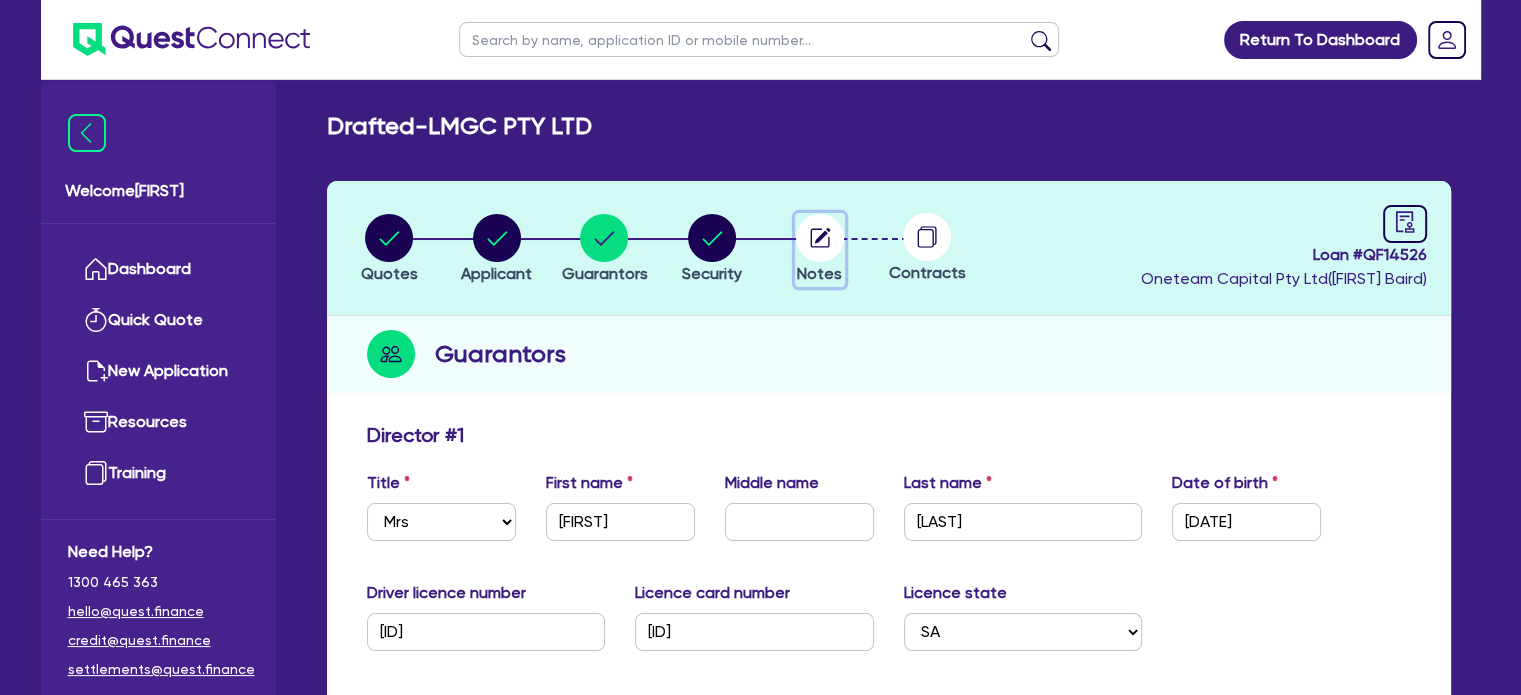 click at bounding box center [820, 238] 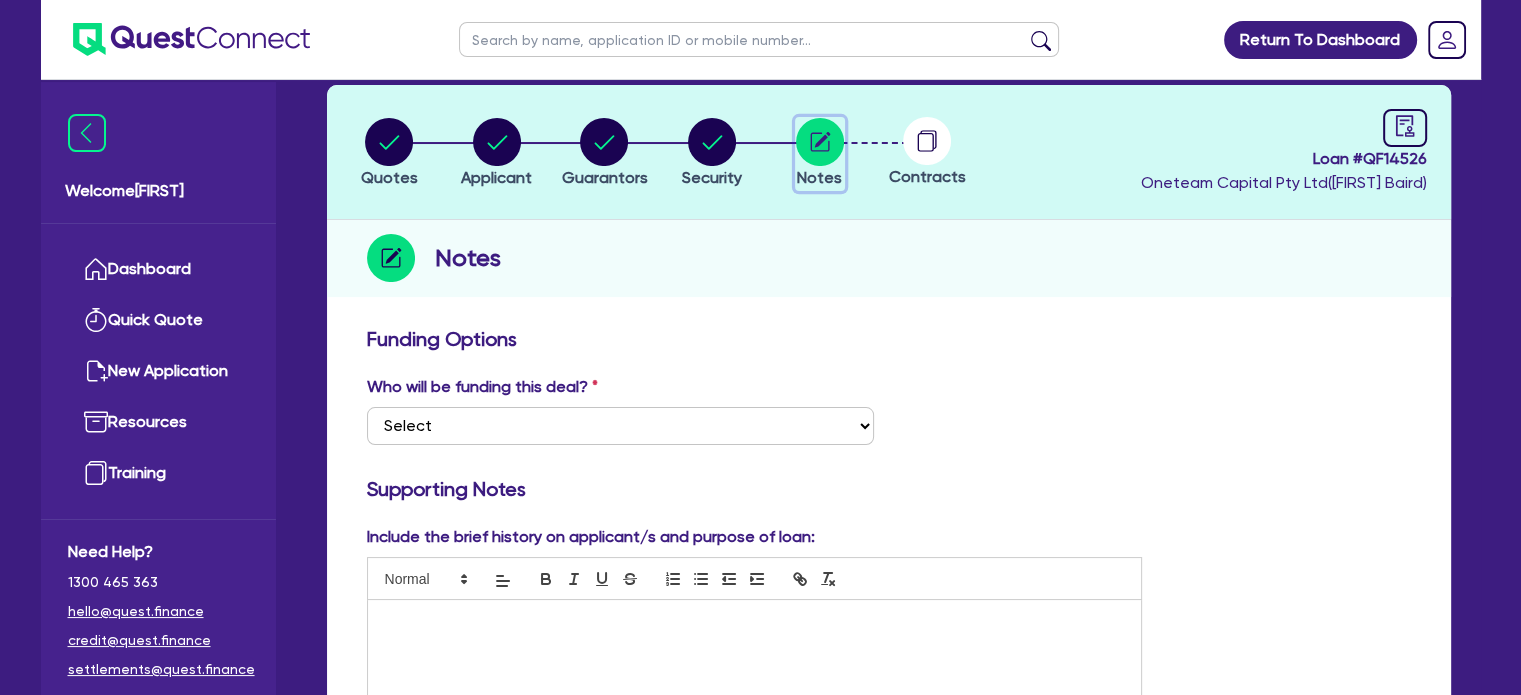 scroll, scrollTop: 0, scrollLeft: 0, axis: both 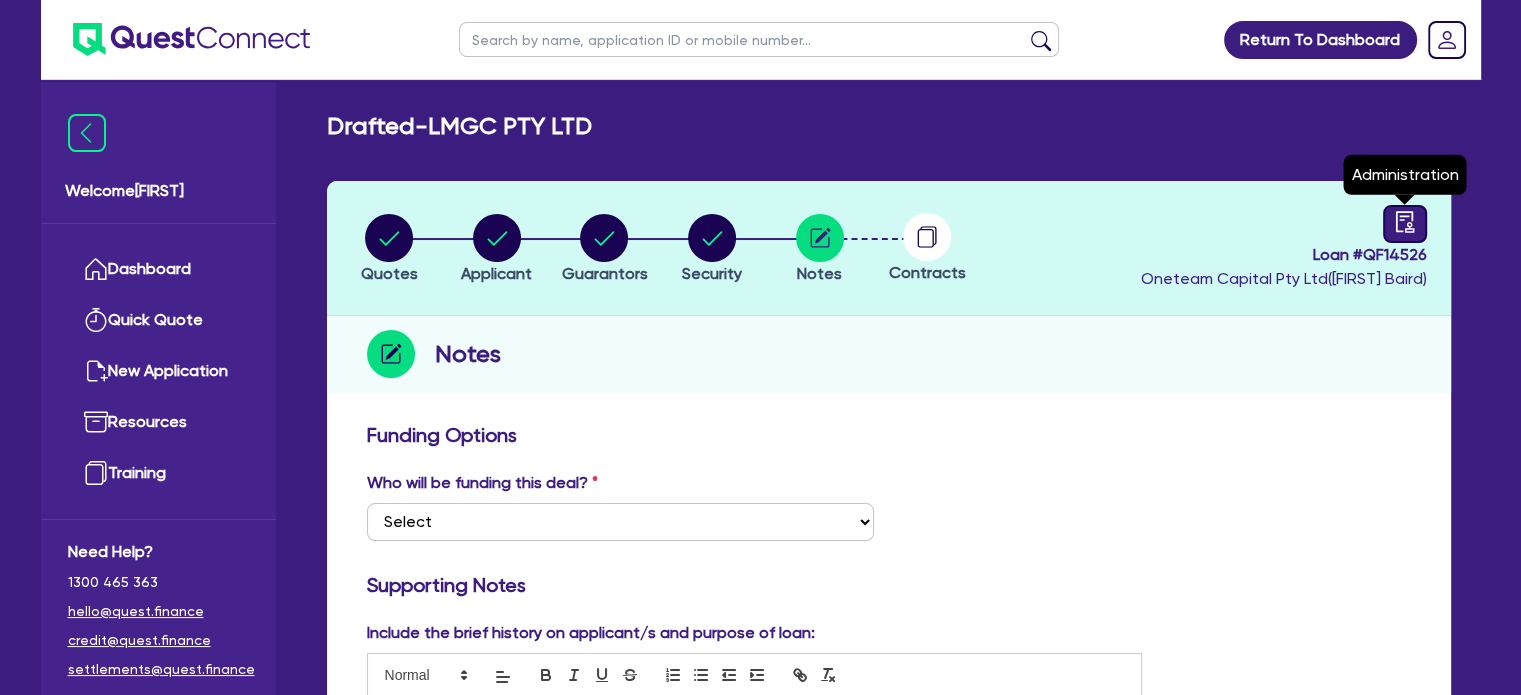 click at bounding box center [1404, 221] 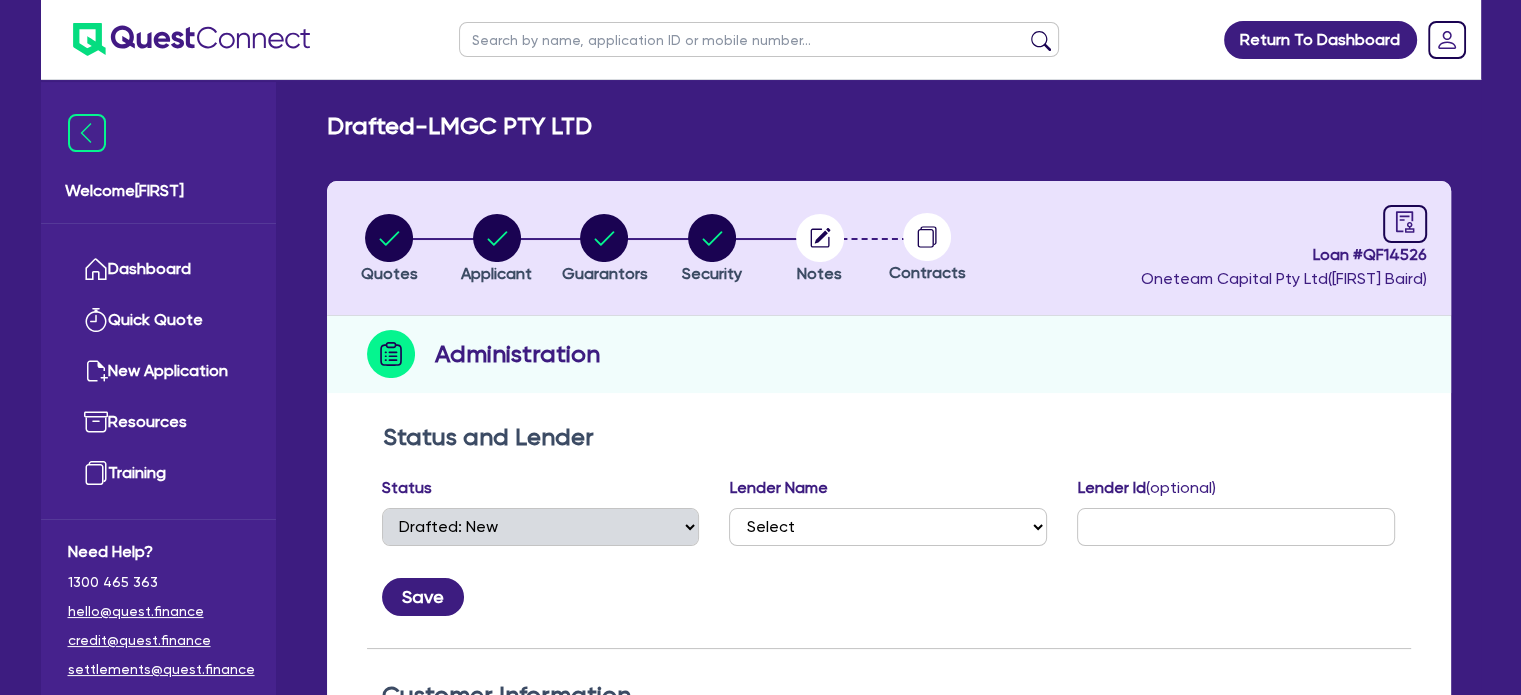 scroll, scrollTop: 535, scrollLeft: 0, axis: vertical 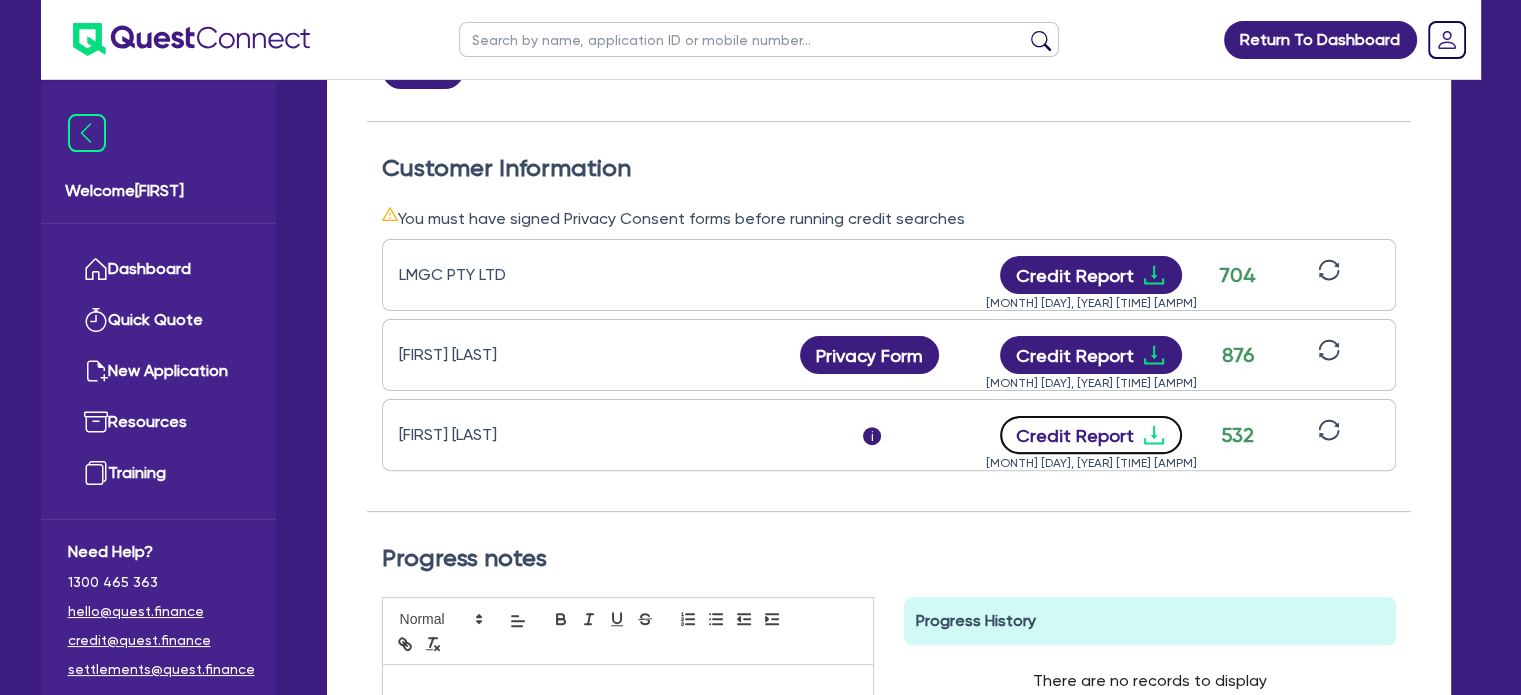 click on "Credit Report" at bounding box center [1091, 435] 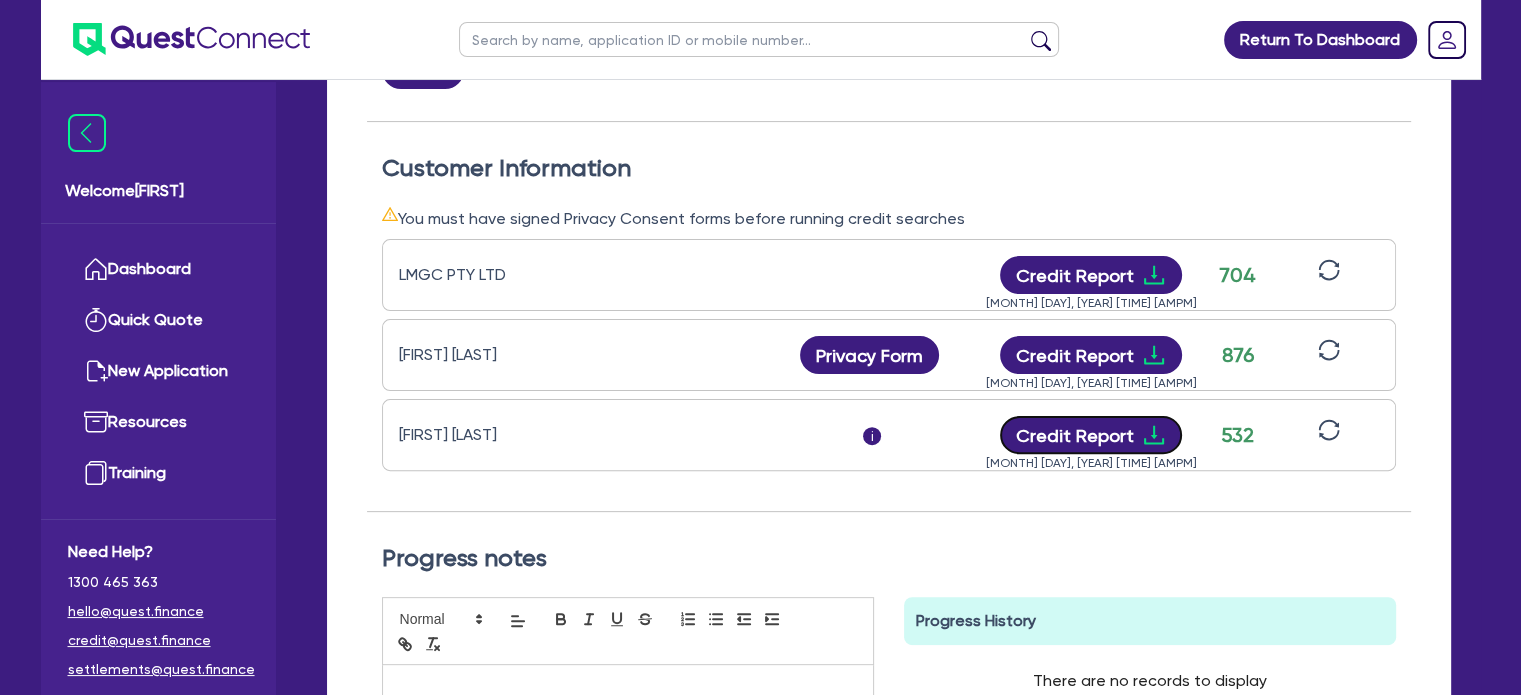 scroll, scrollTop: 0, scrollLeft: 0, axis: both 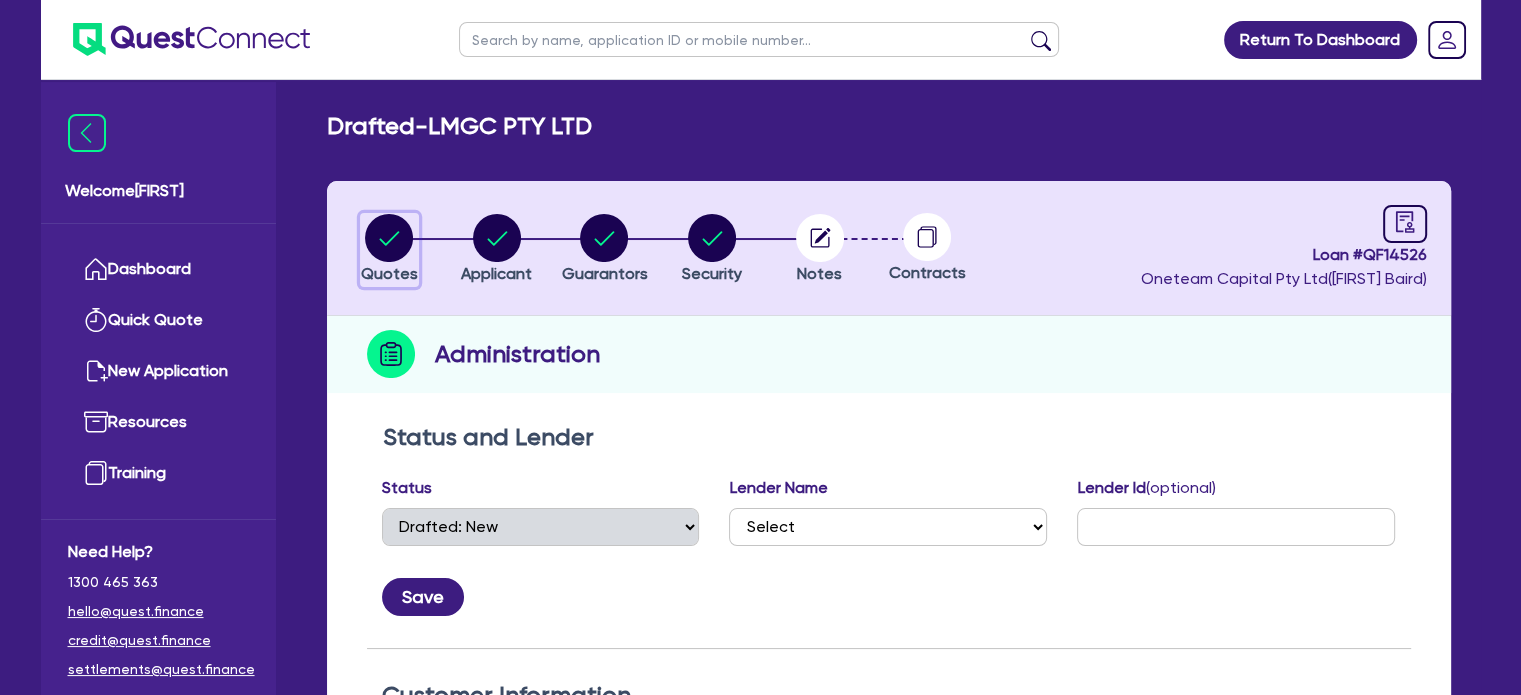 click at bounding box center (389, 238) 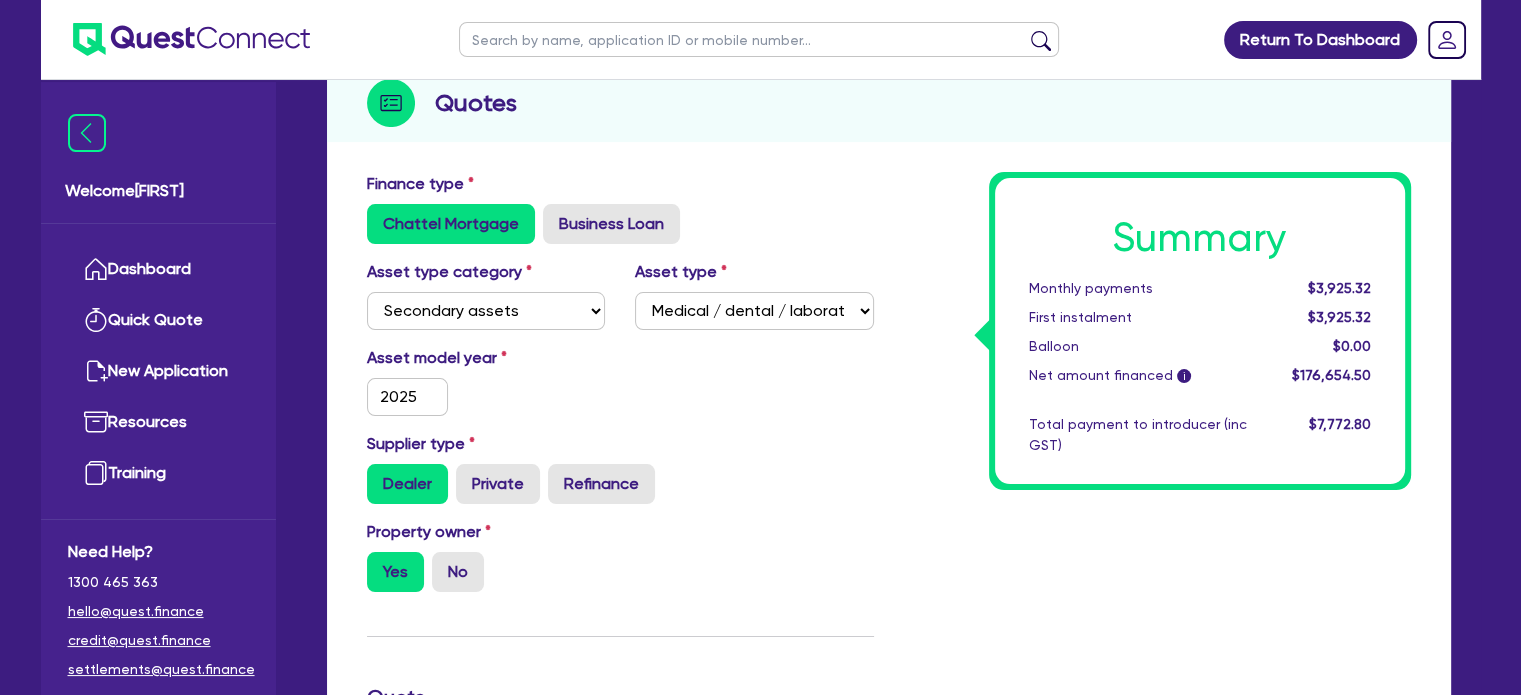 scroll, scrollTop: 250, scrollLeft: 0, axis: vertical 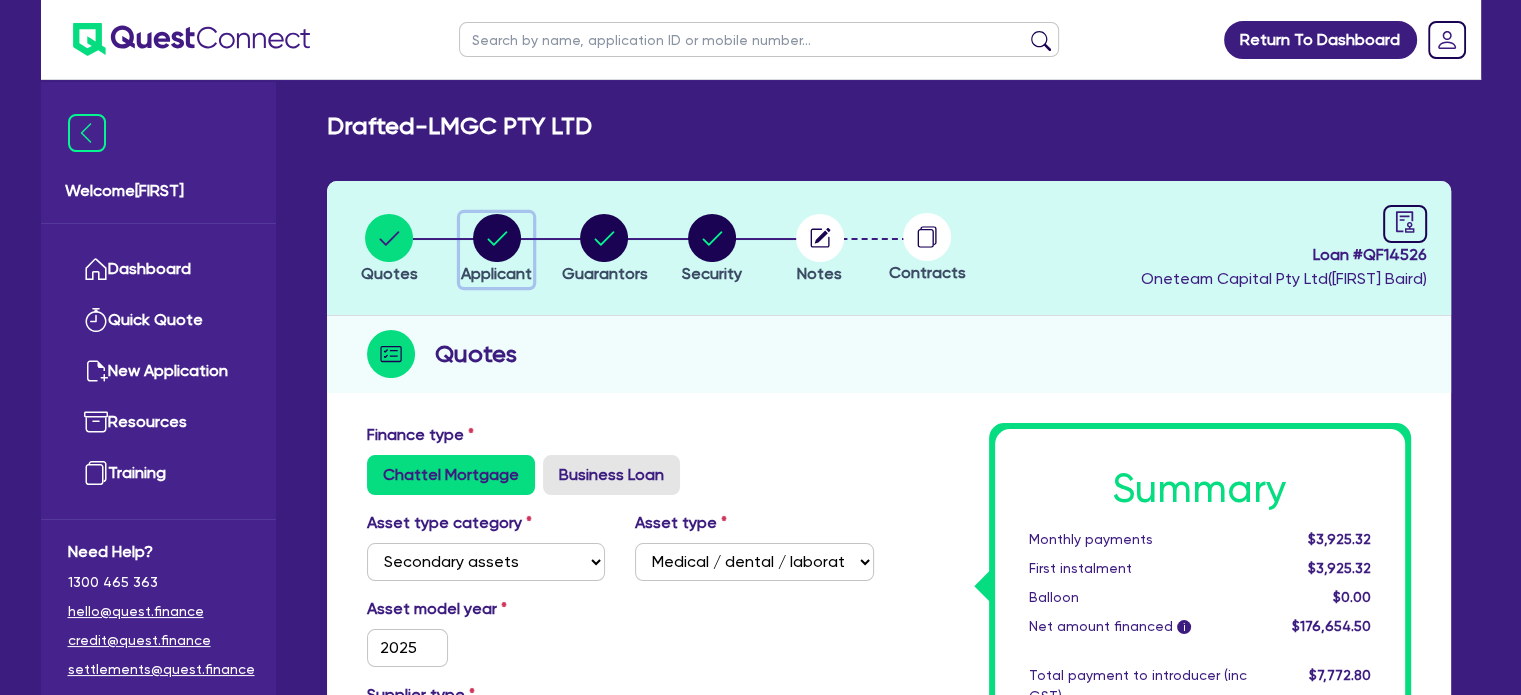 click at bounding box center (497, 238) 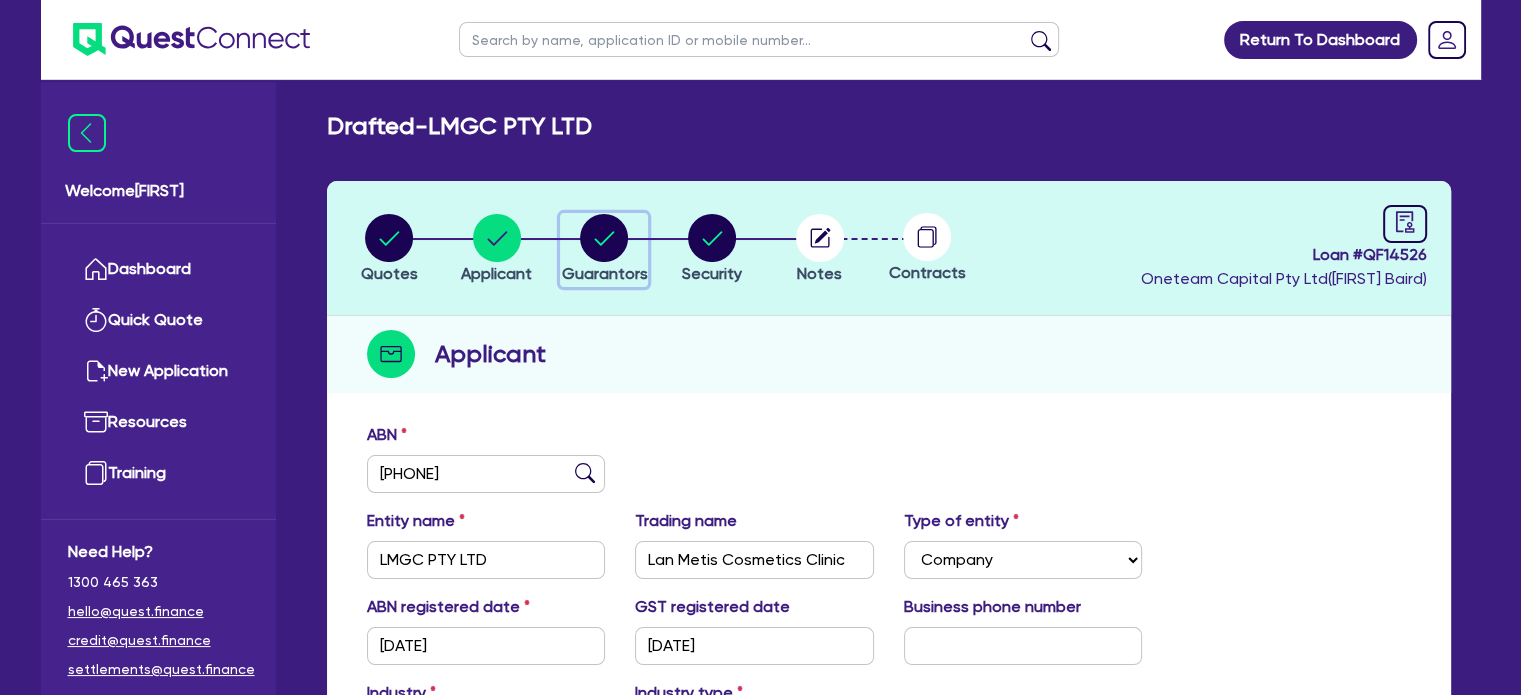 click at bounding box center [604, 238] 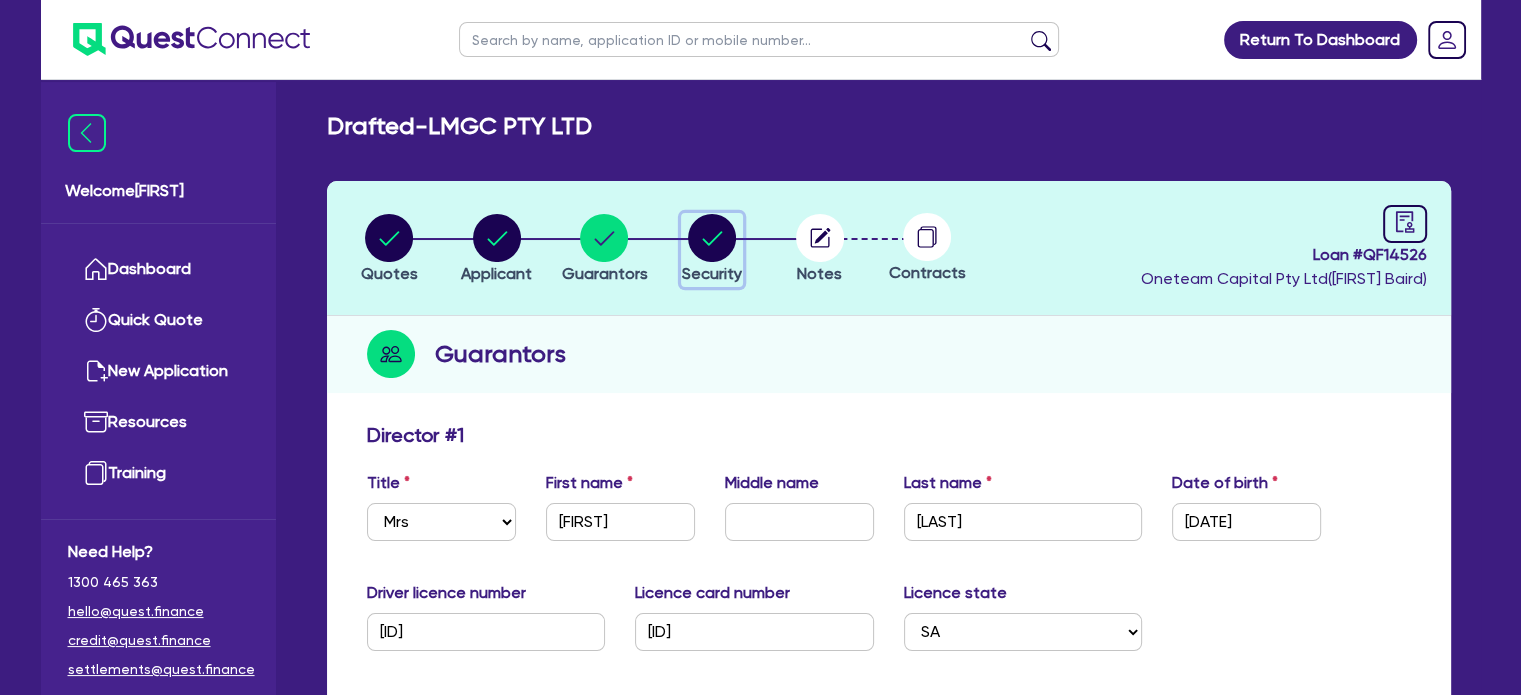 click at bounding box center (712, 238) 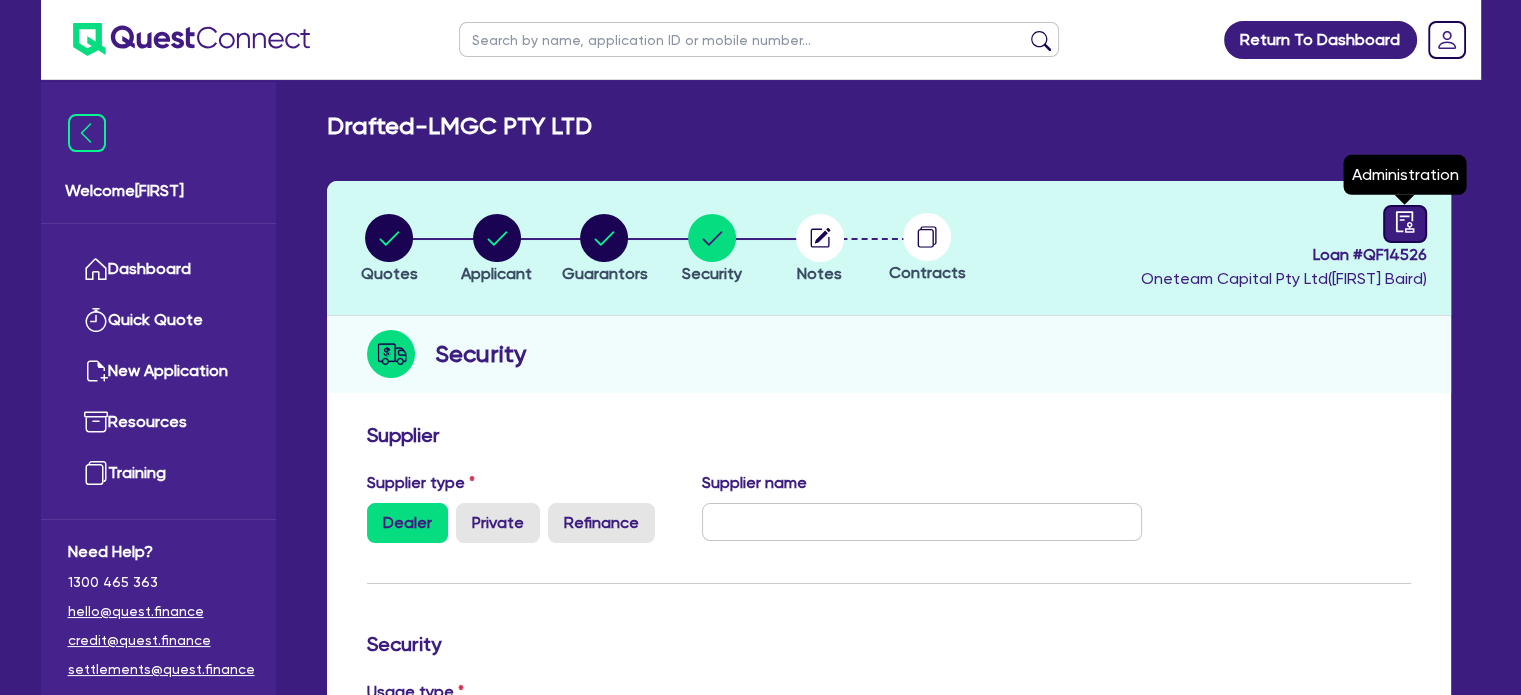 click at bounding box center (1404, 221) 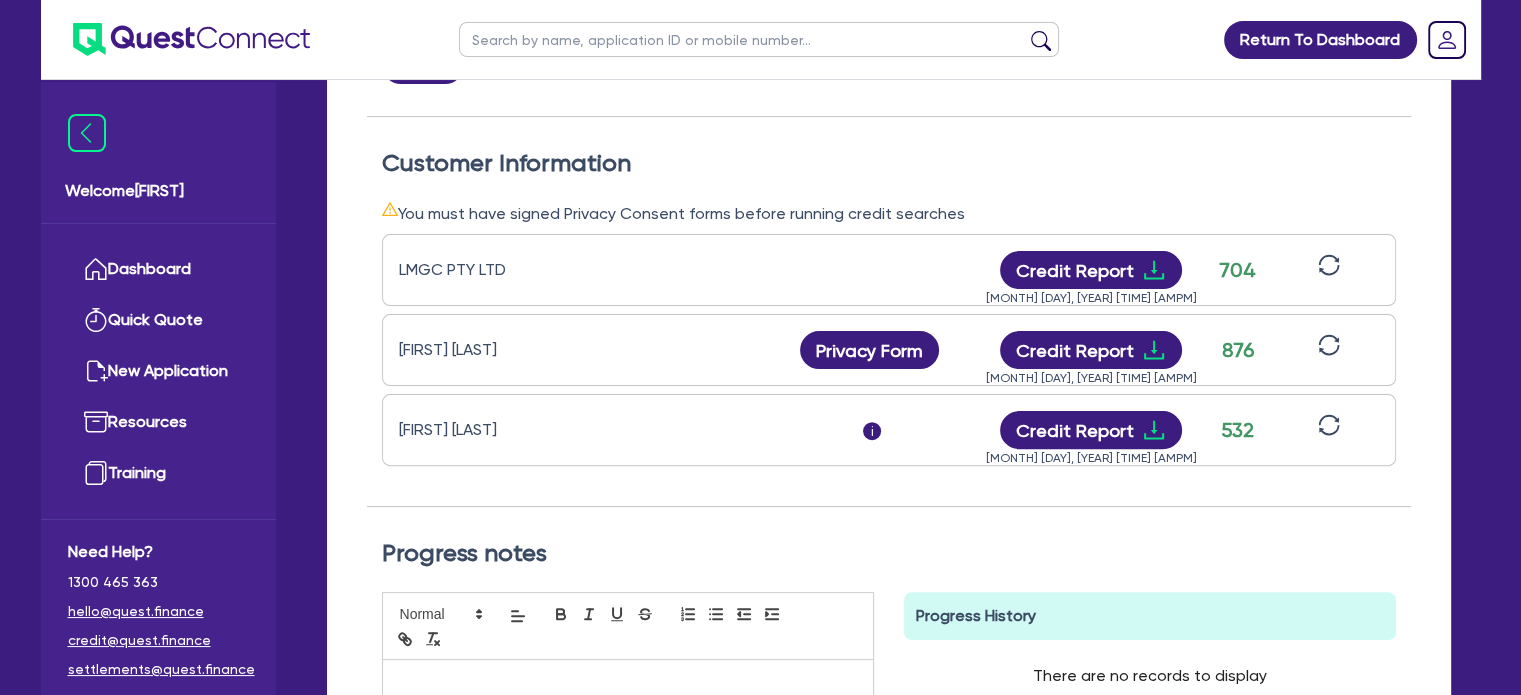 scroll, scrollTop: 618, scrollLeft: 0, axis: vertical 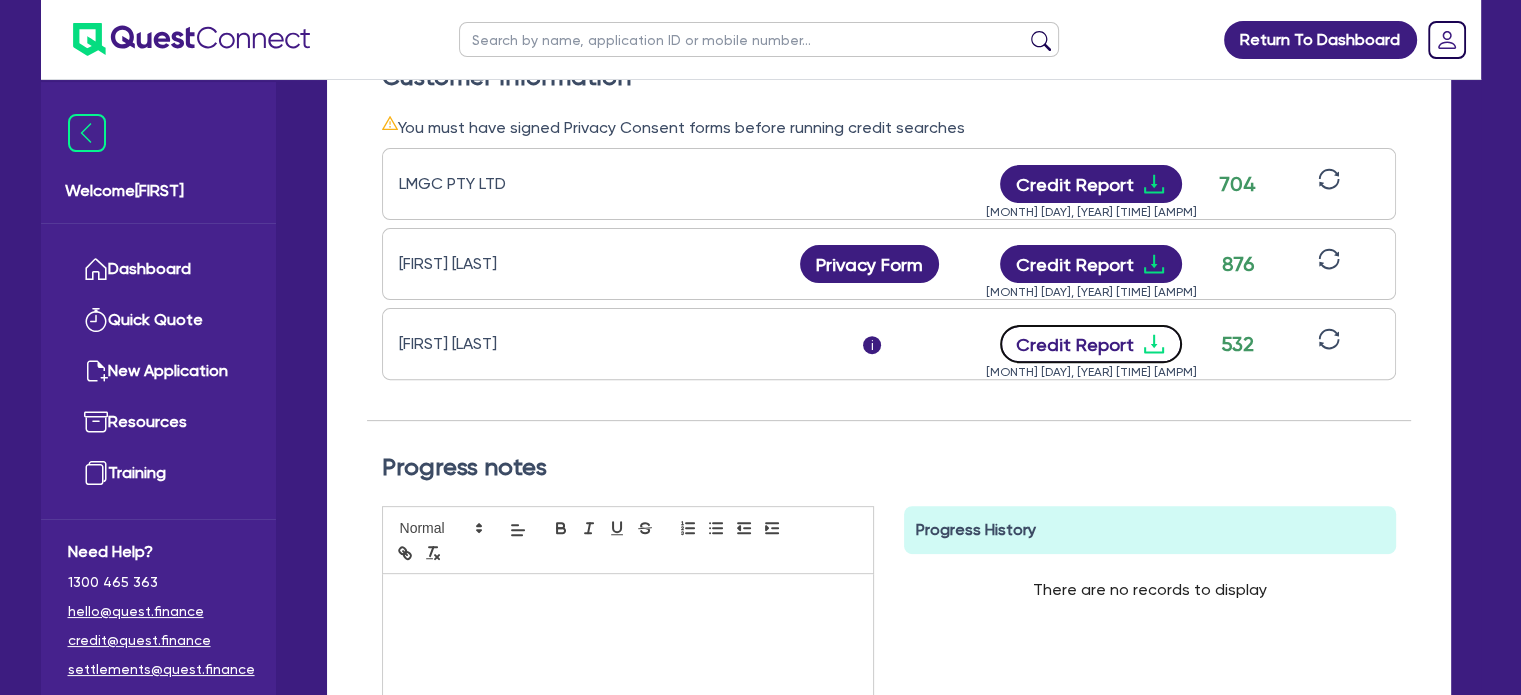click on "Credit Report" at bounding box center [1091, 344] 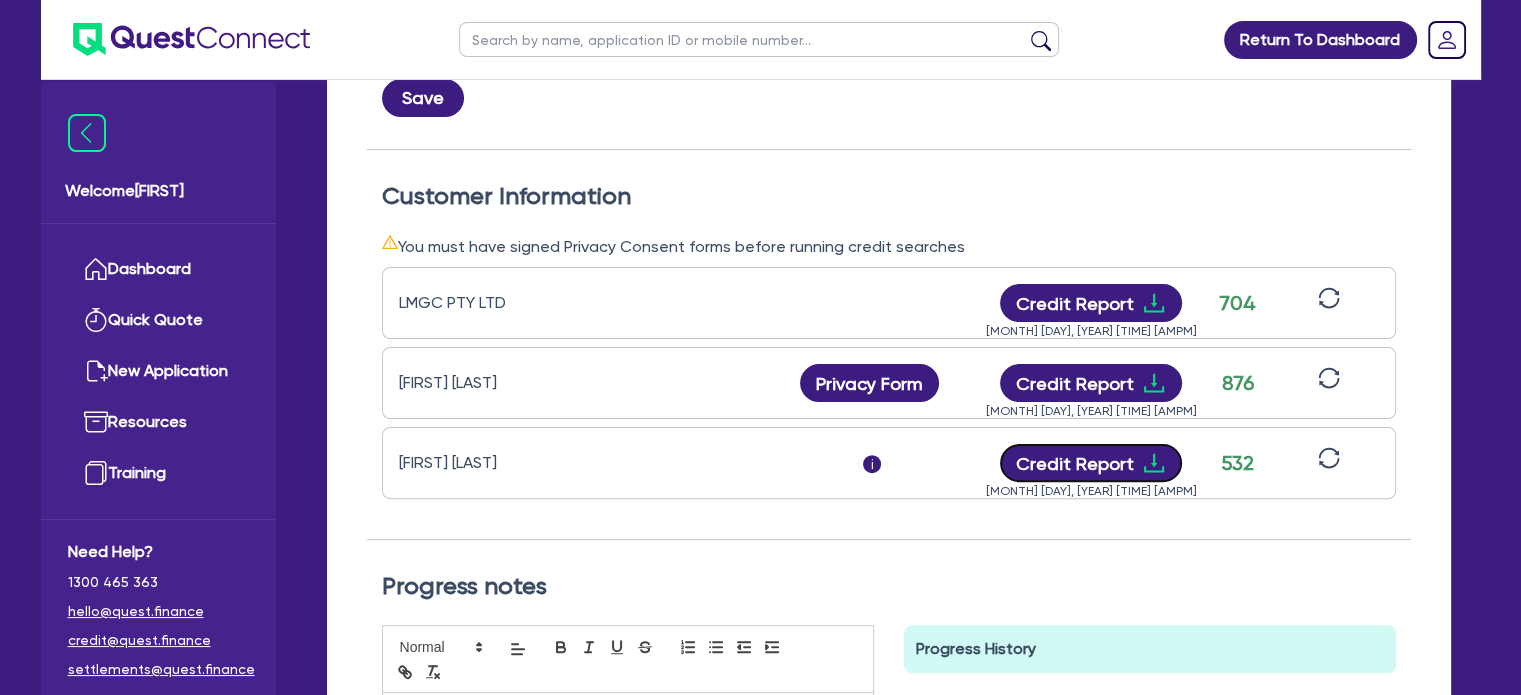 scroll, scrollTop: 0, scrollLeft: 0, axis: both 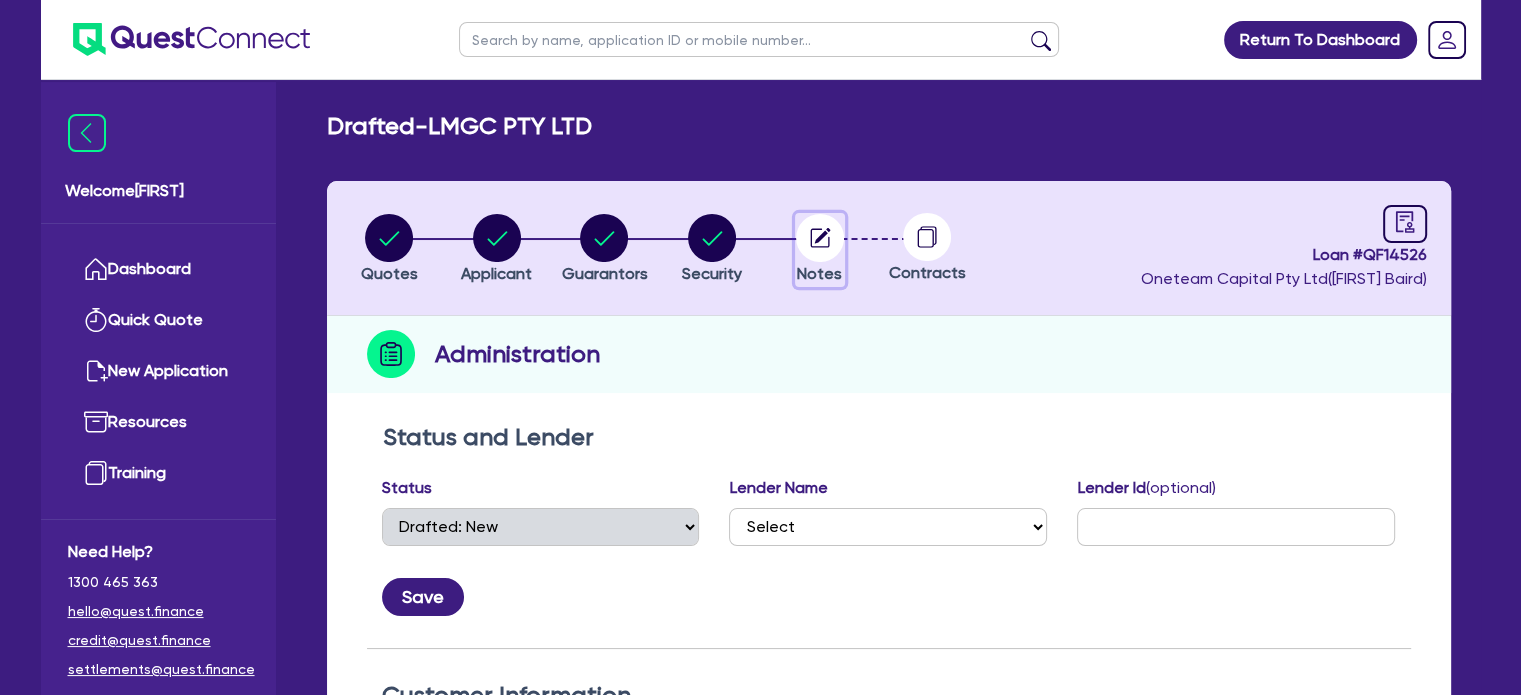 click at bounding box center (820, 238) 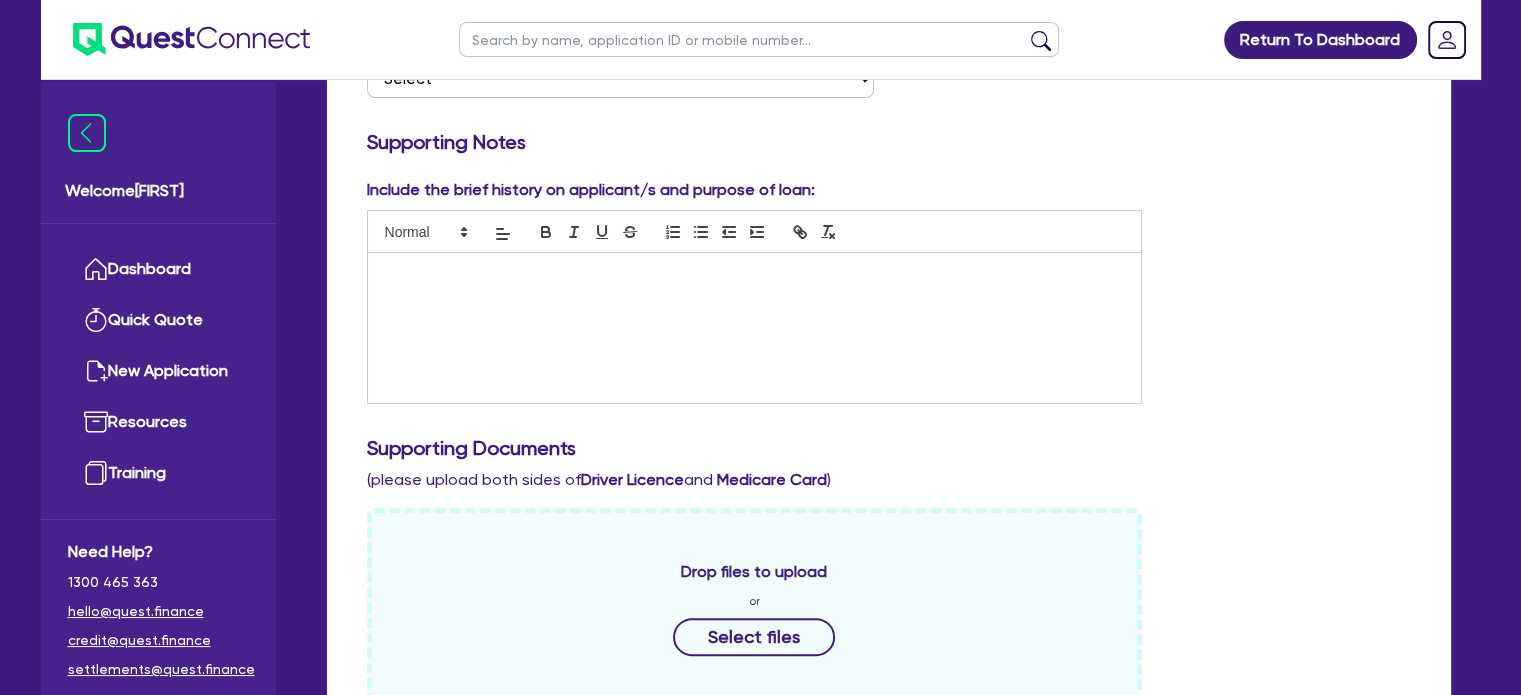 scroll, scrollTop: 0, scrollLeft: 0, axis: both 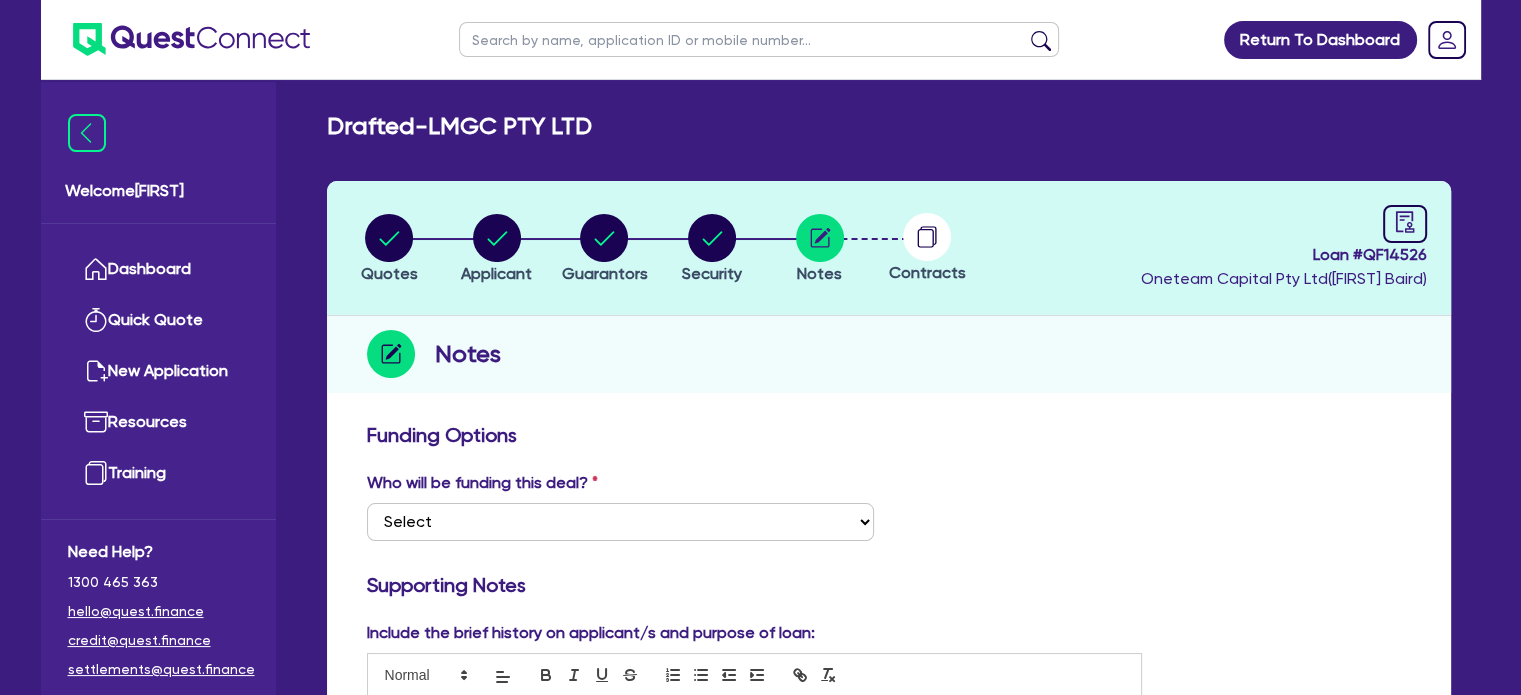 click at bounding box center [759, 39] 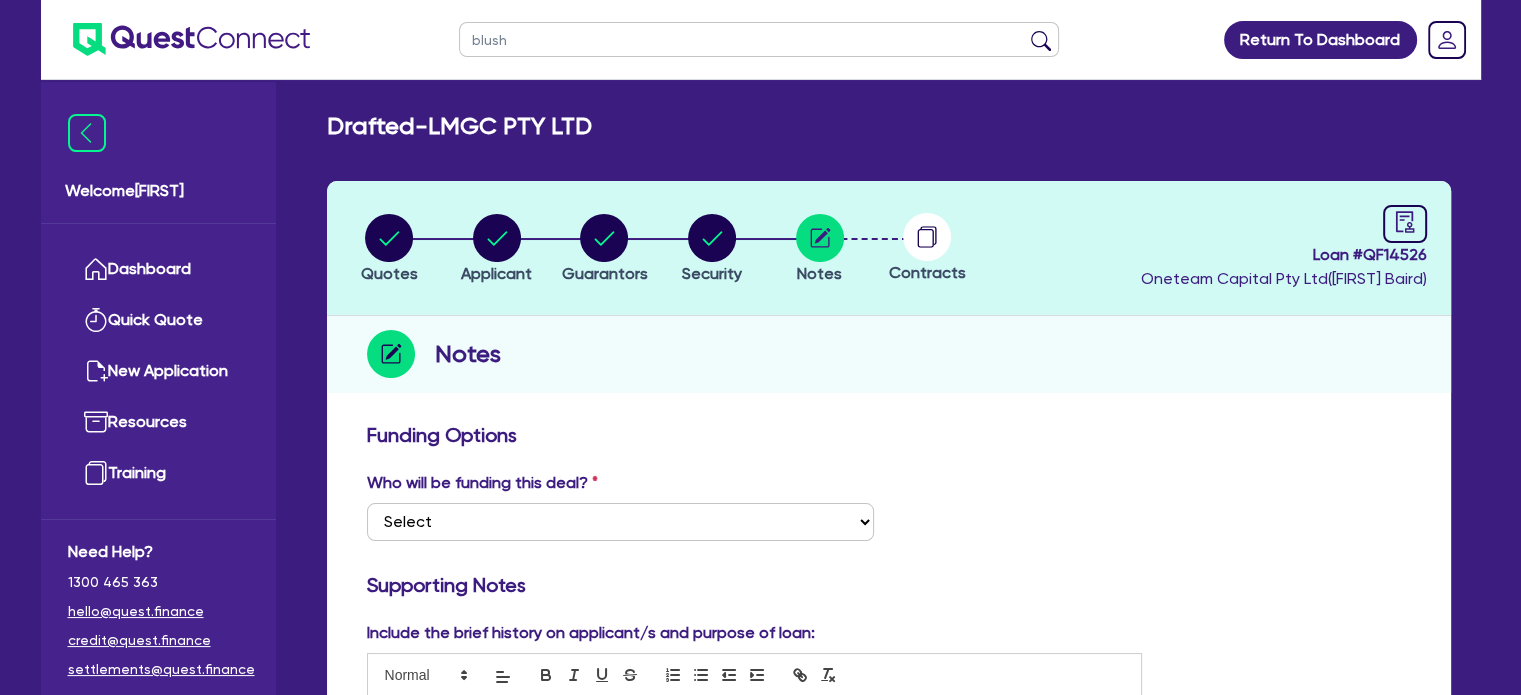 click at bounding box center [1041, 44] 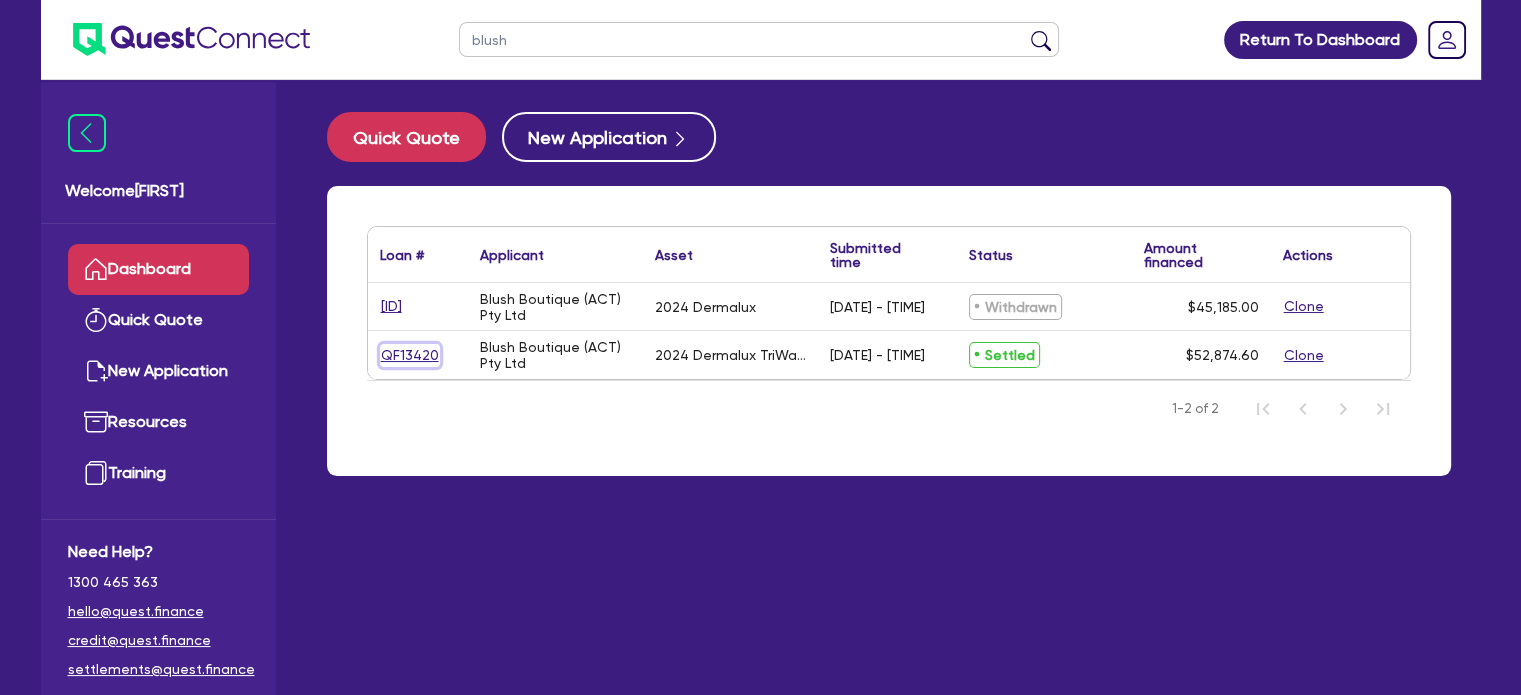 click on "QF13420" at bounding box center (410, 355) 